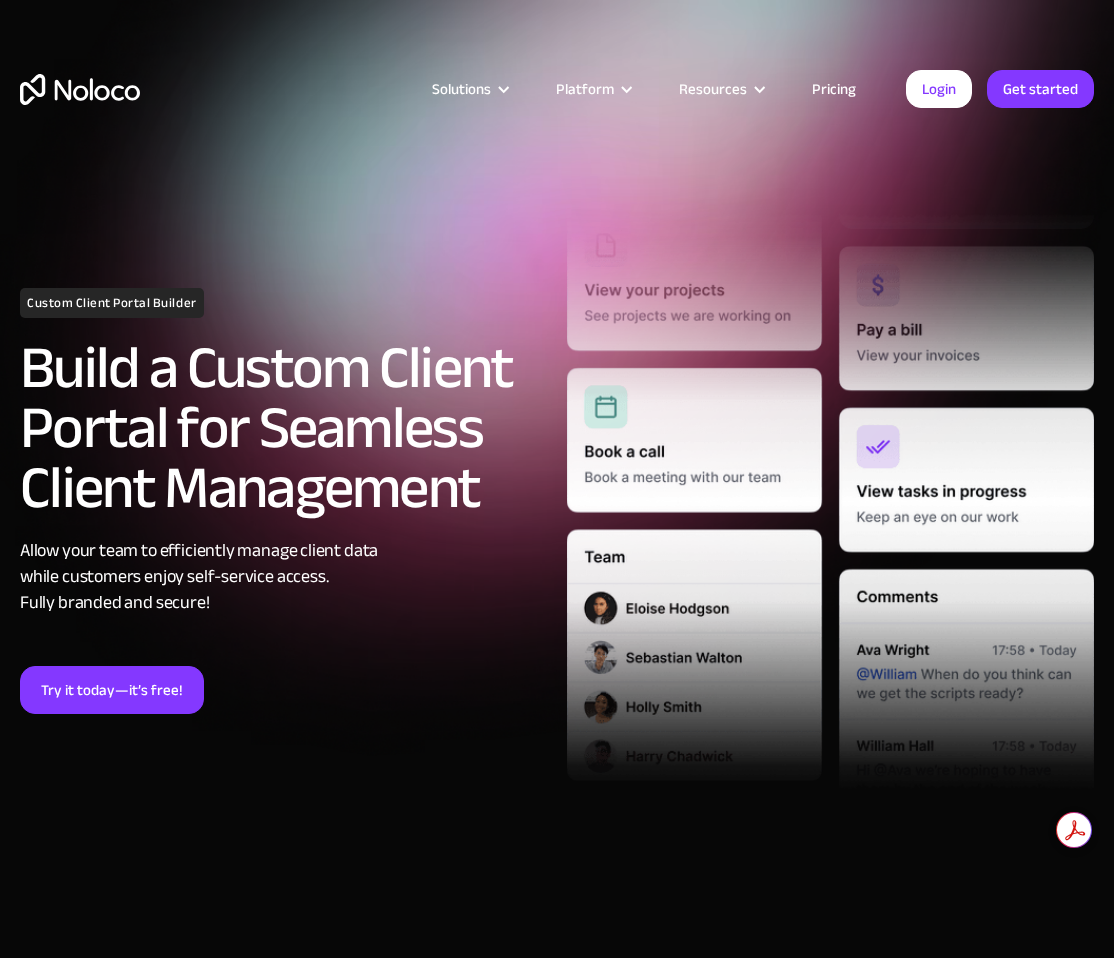 scroll, scrollTop: 0, scrollLeft: 0, axis: both 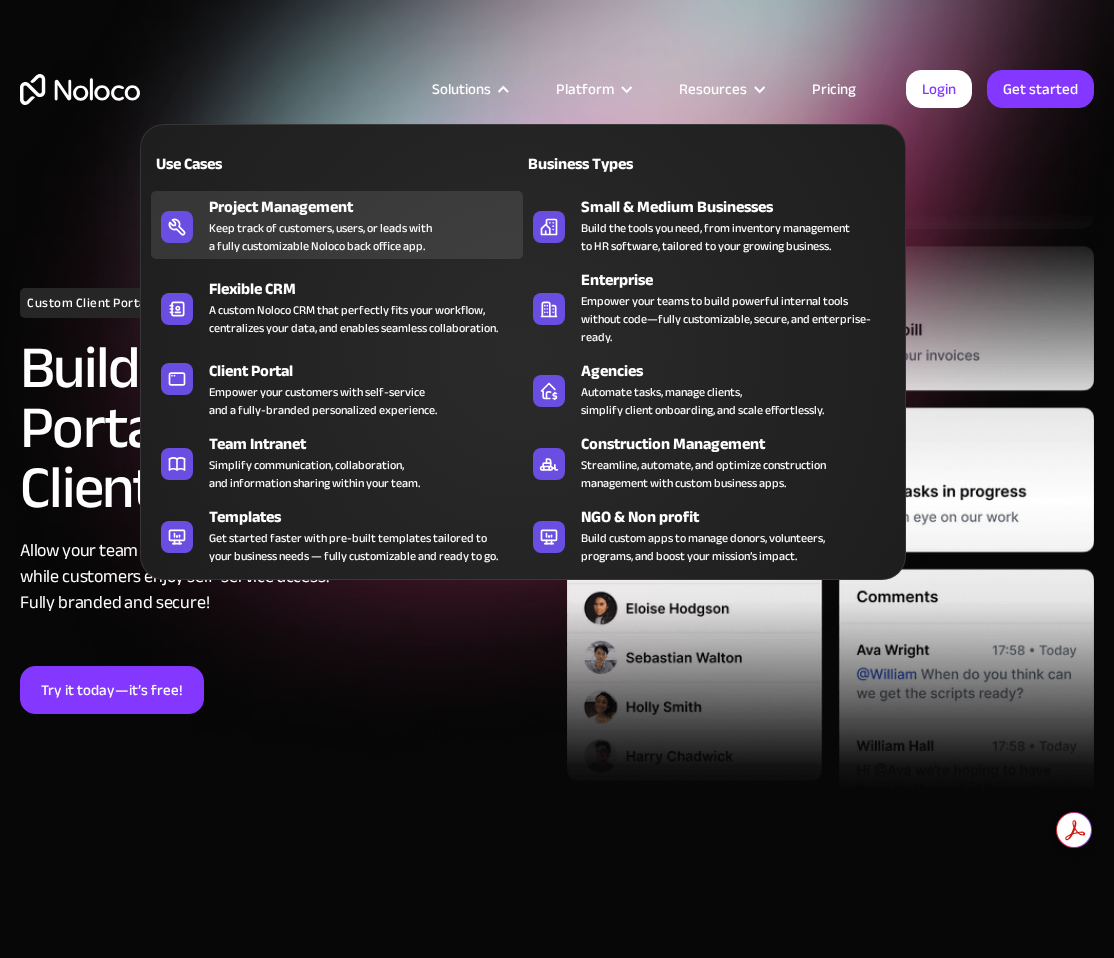 click on "Keep track of customers, users, or leads with  a fully customizable Noloco back office app." at bounding box center (320, 237) 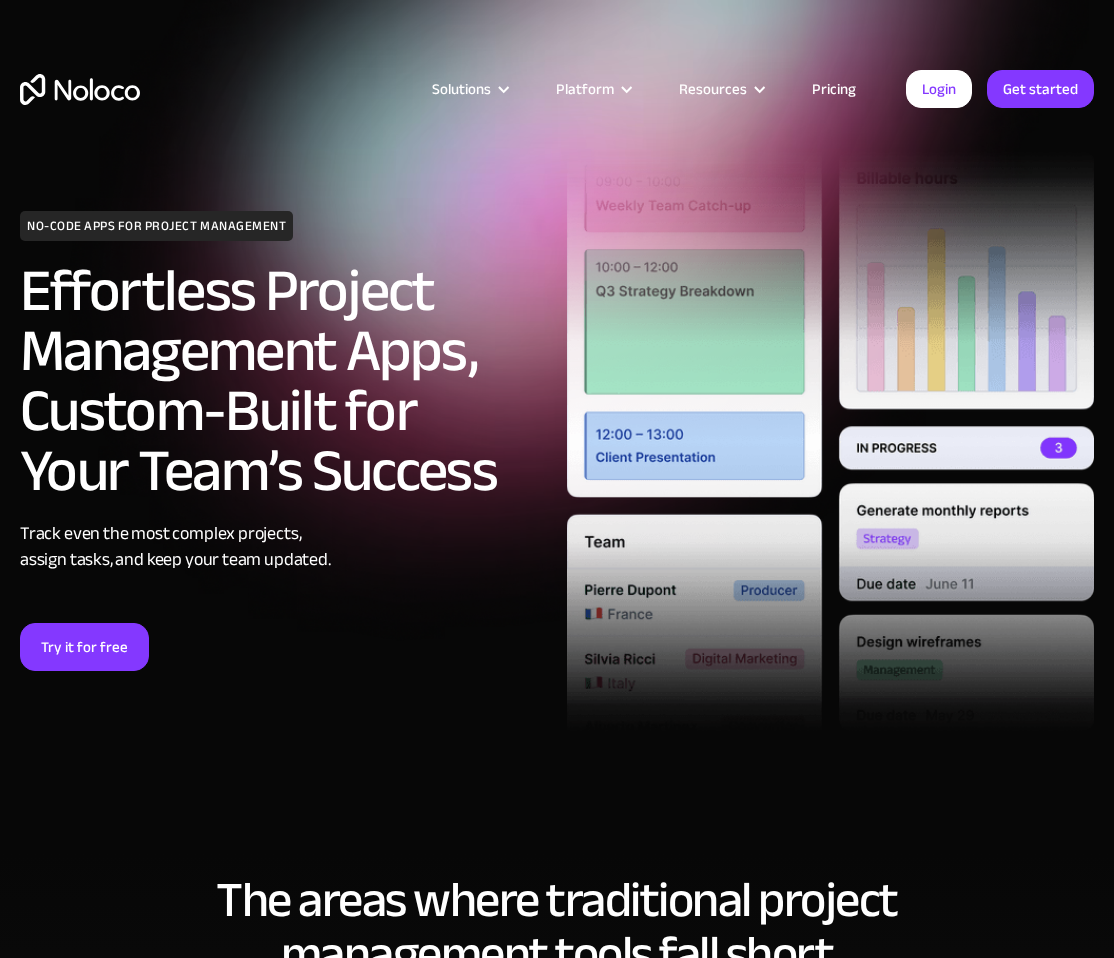 scroll, scrollTop: 0, scrollLeft: 0, axis: both 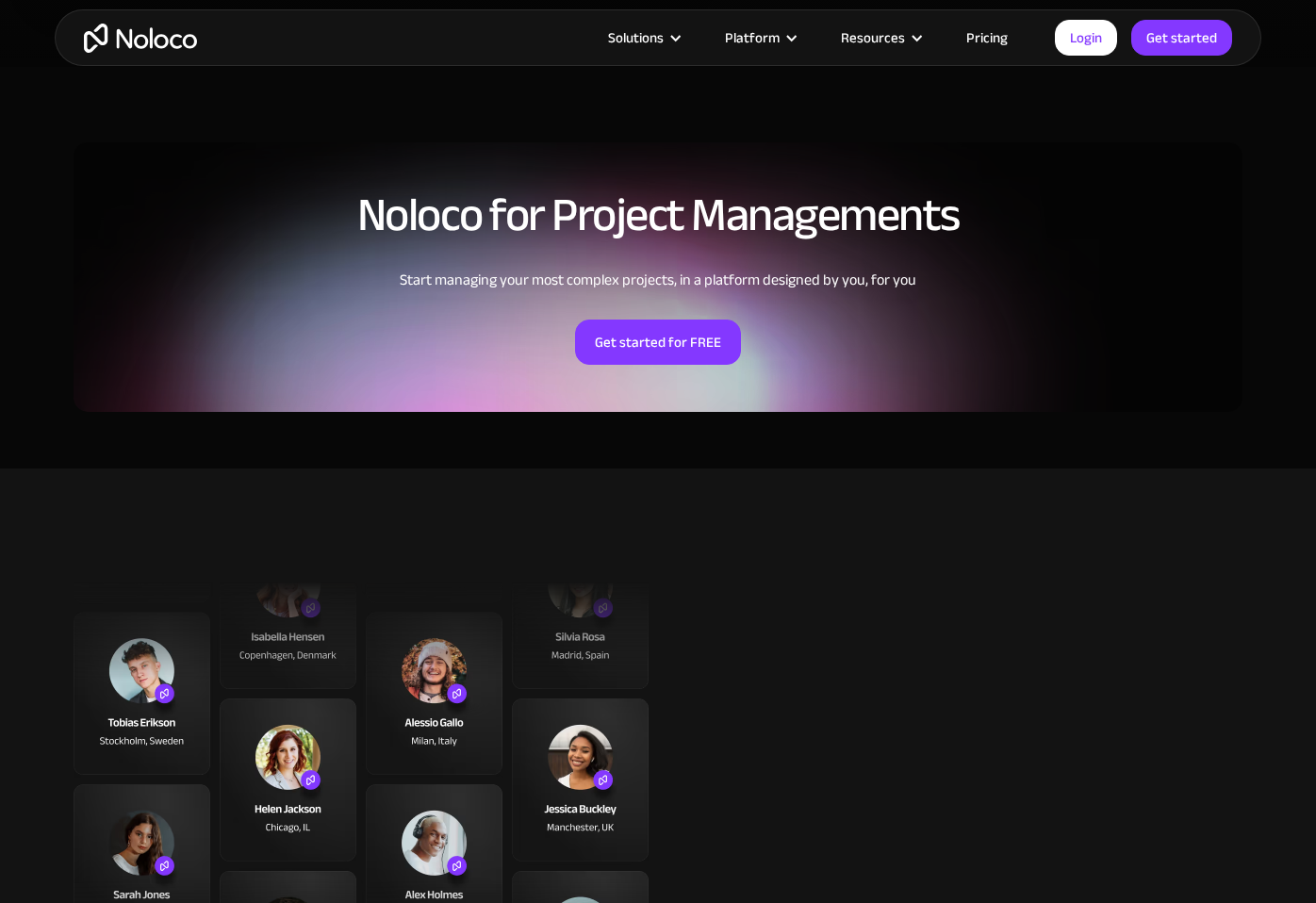 click on "Pricing" at bounding box center [987, 38] 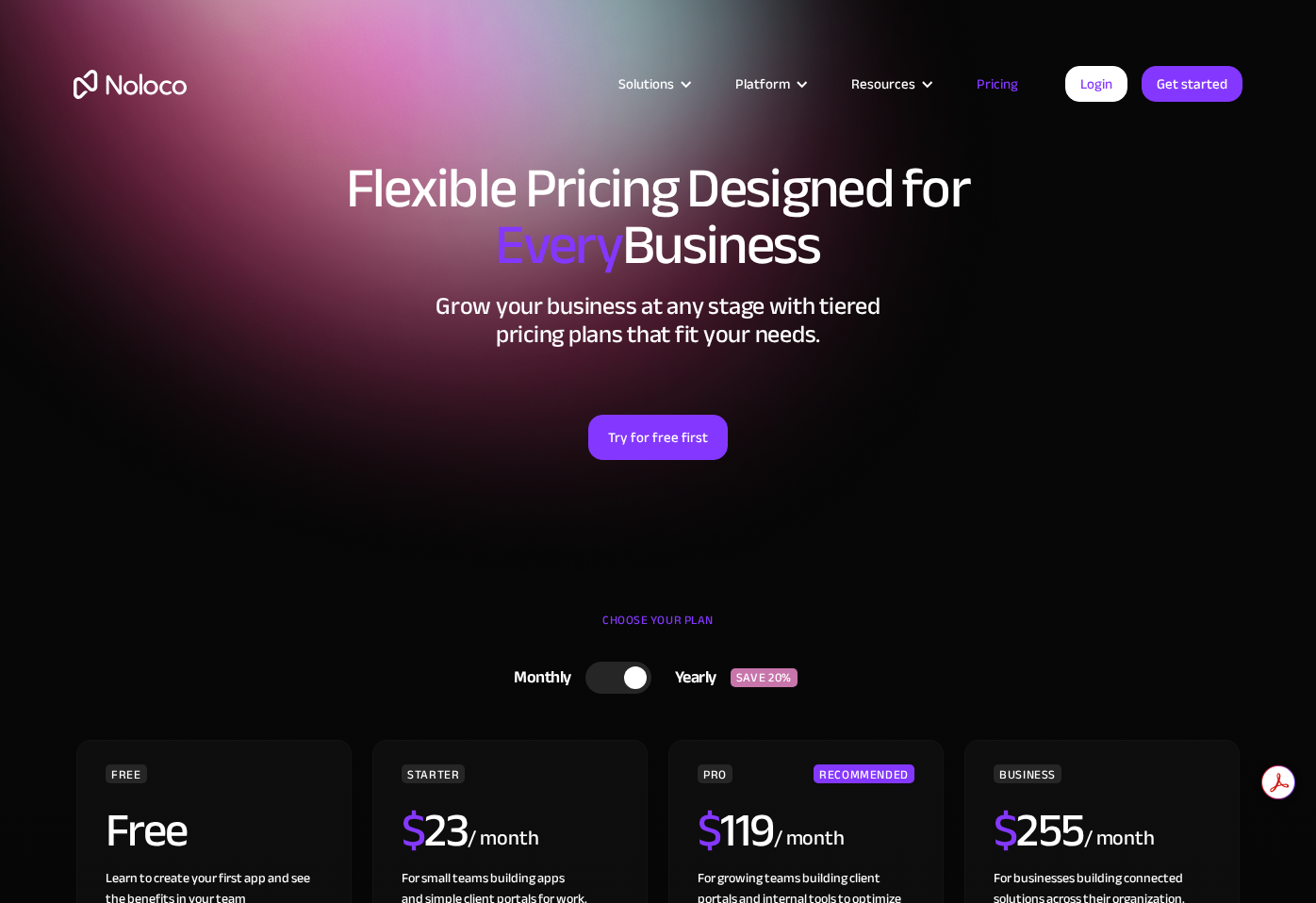 scroll, scrollTop: 0, scrollLeft: 0, axis: both 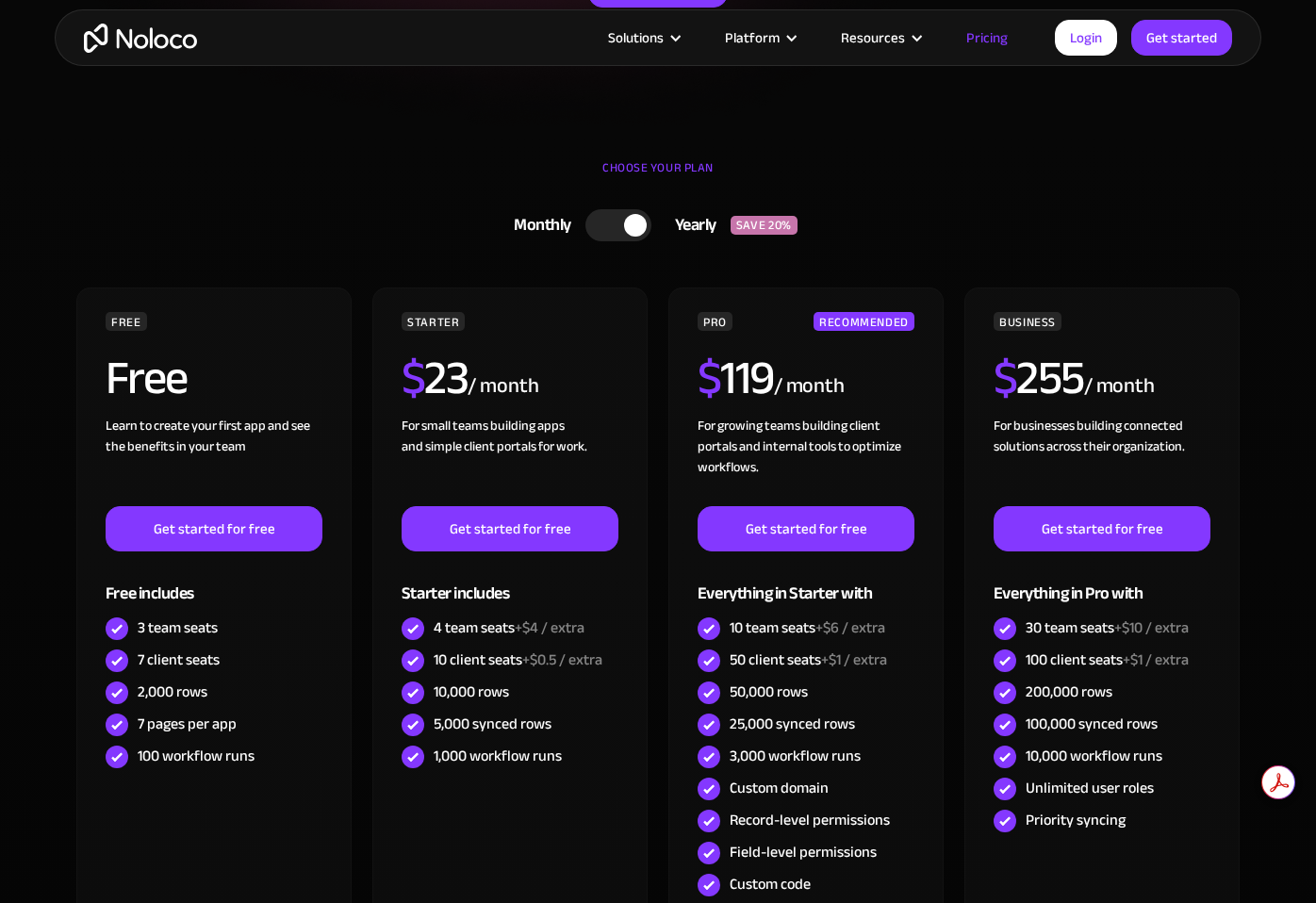 click at bounding box center (618, 225) 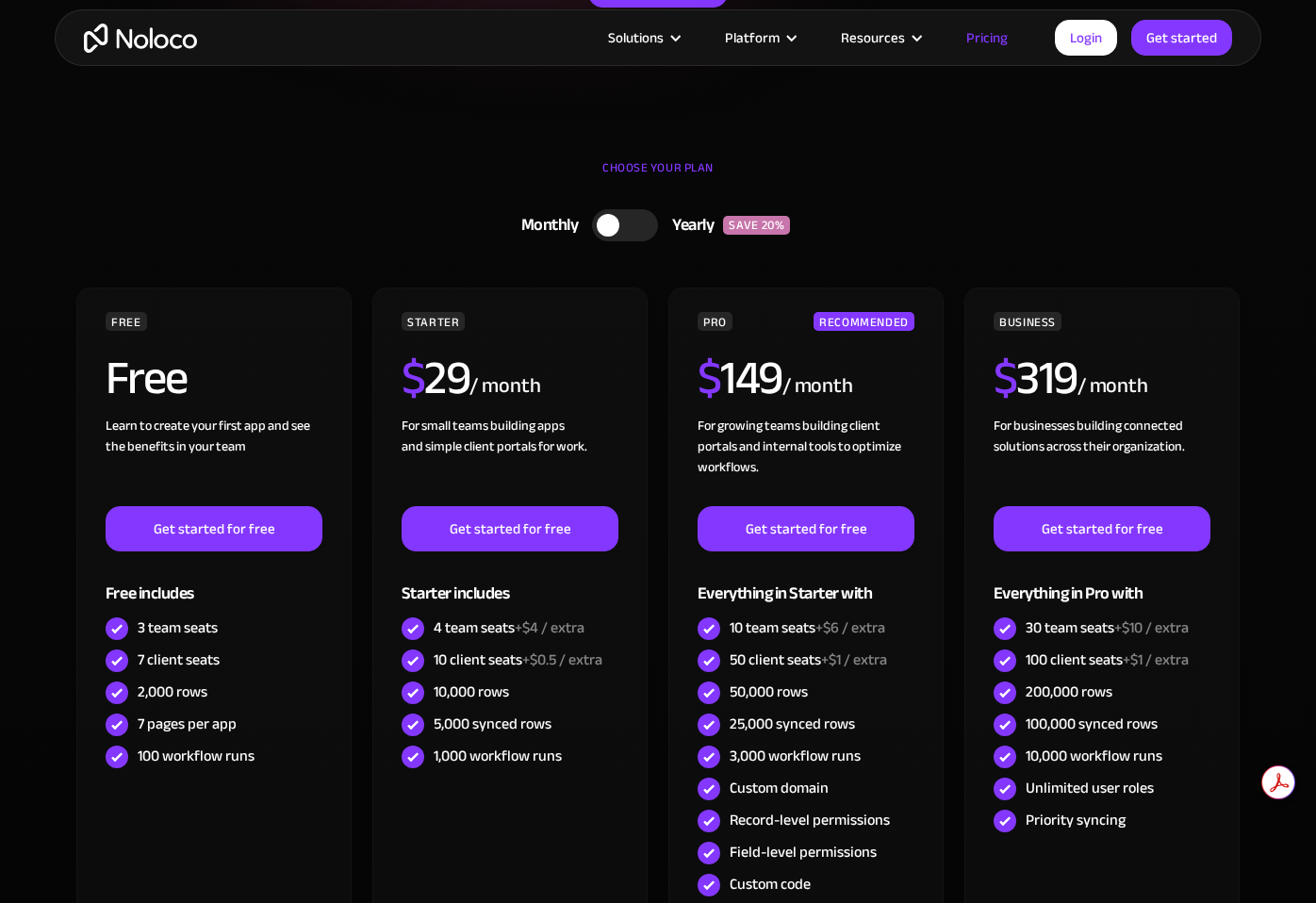 click at bounding box center [625, 225] 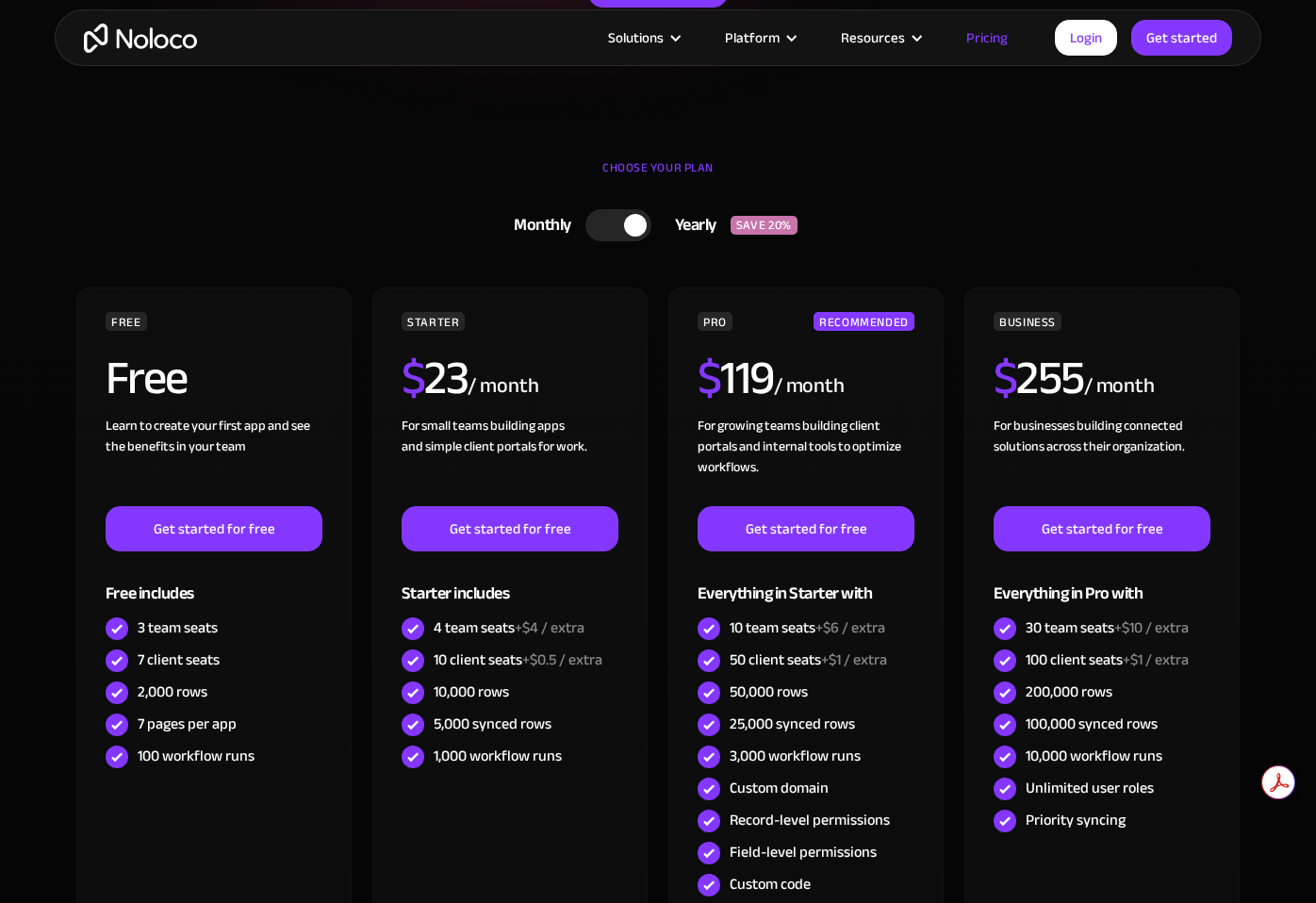 click at bounding box center (618, 225) 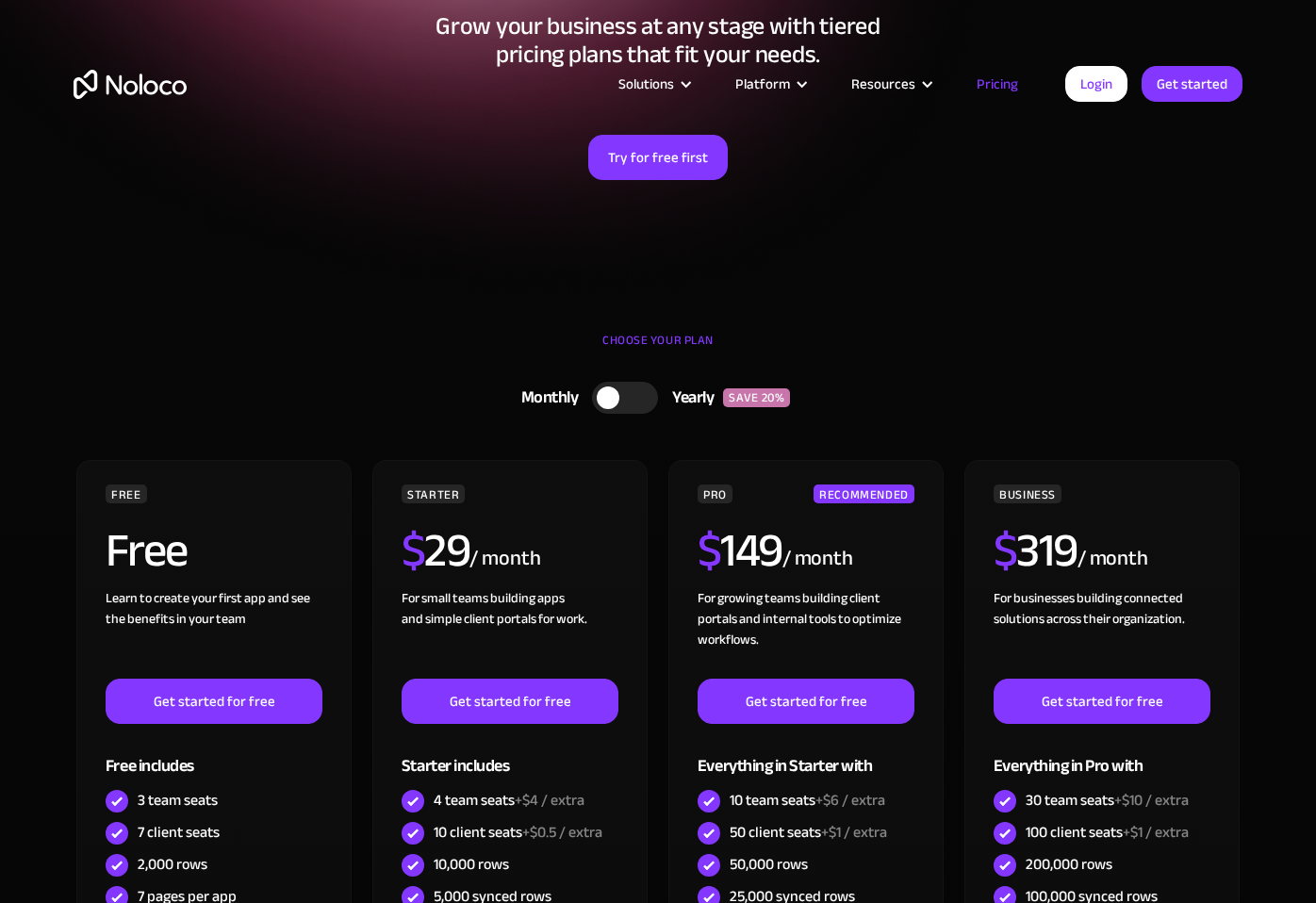 scroll, scrollTop: 0, scrollLeft: 0, axis: both 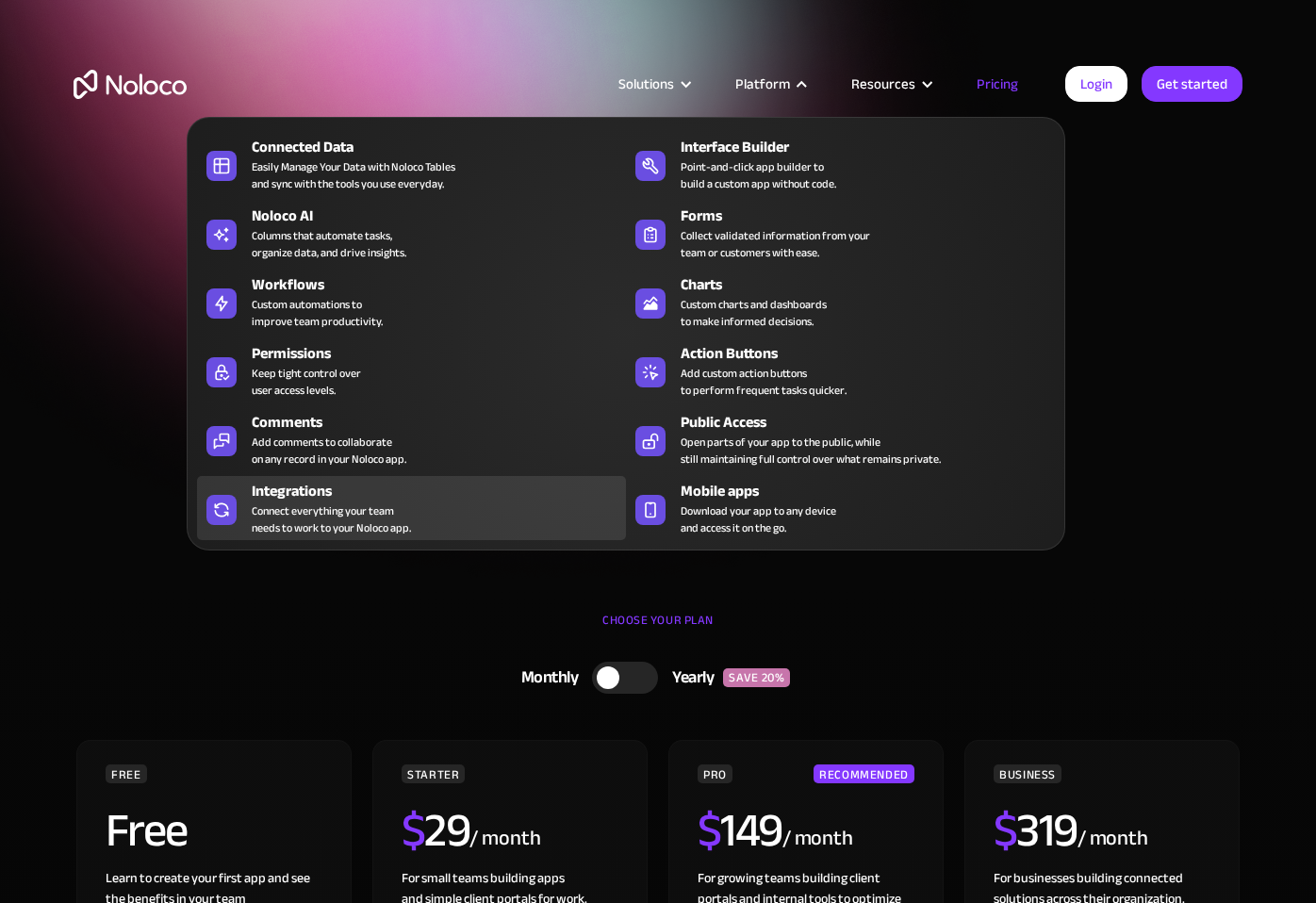 click on "Integrations" at bounding box center [443, 491] 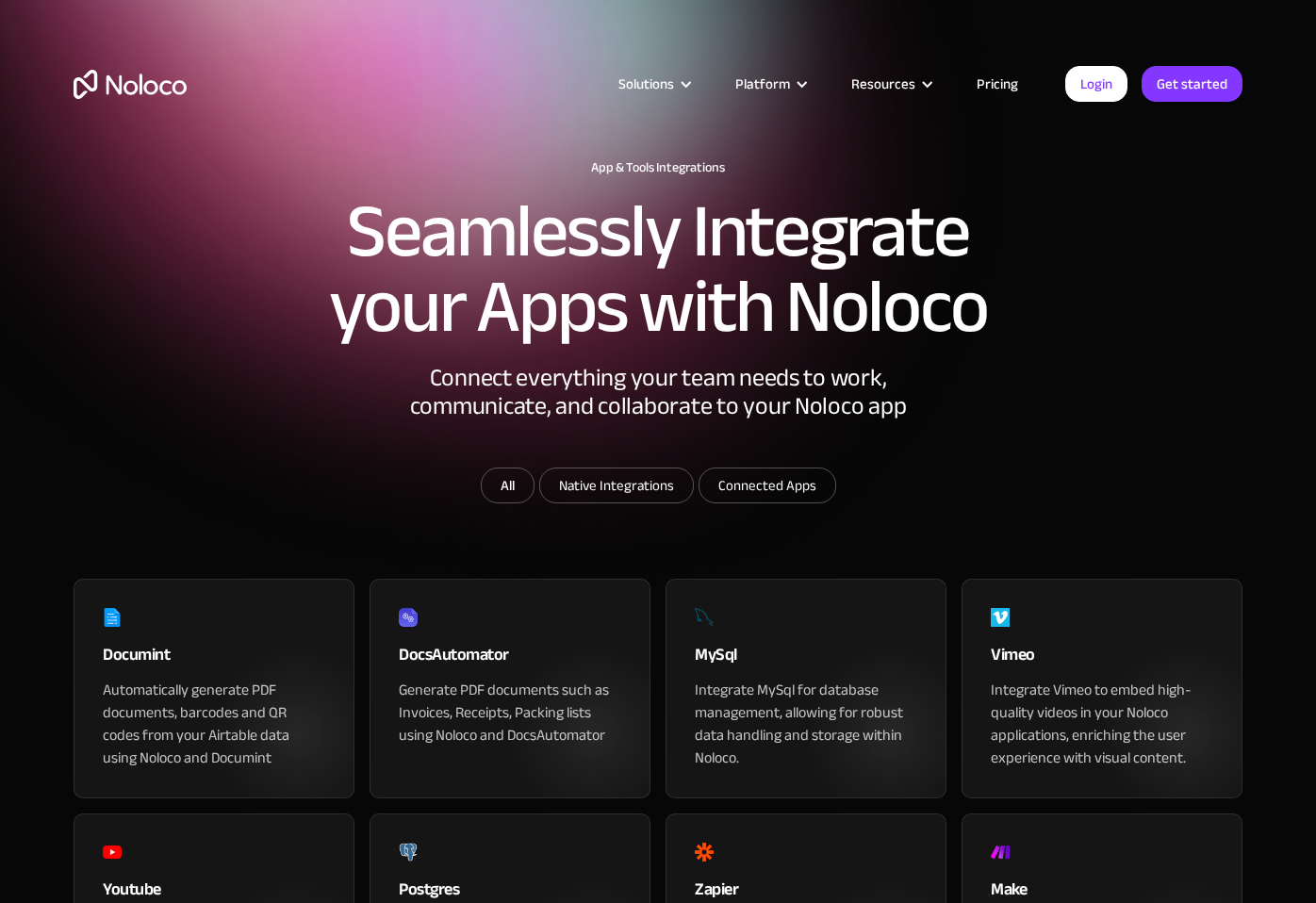 scroll, scrollTop: 0, scrollLeft: 0, axis: both 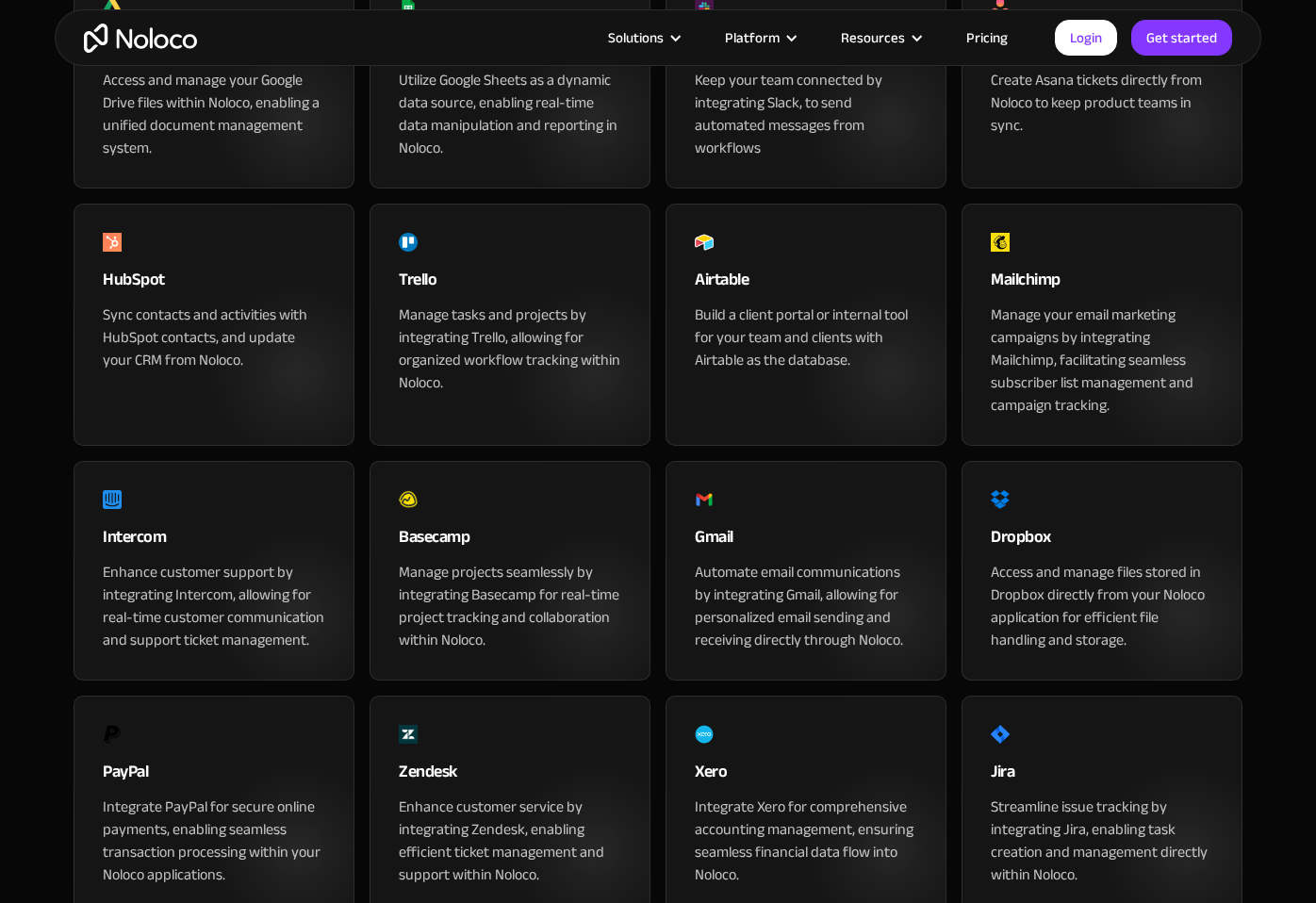 click on "Basecamp" at bounding box center [510, 542] 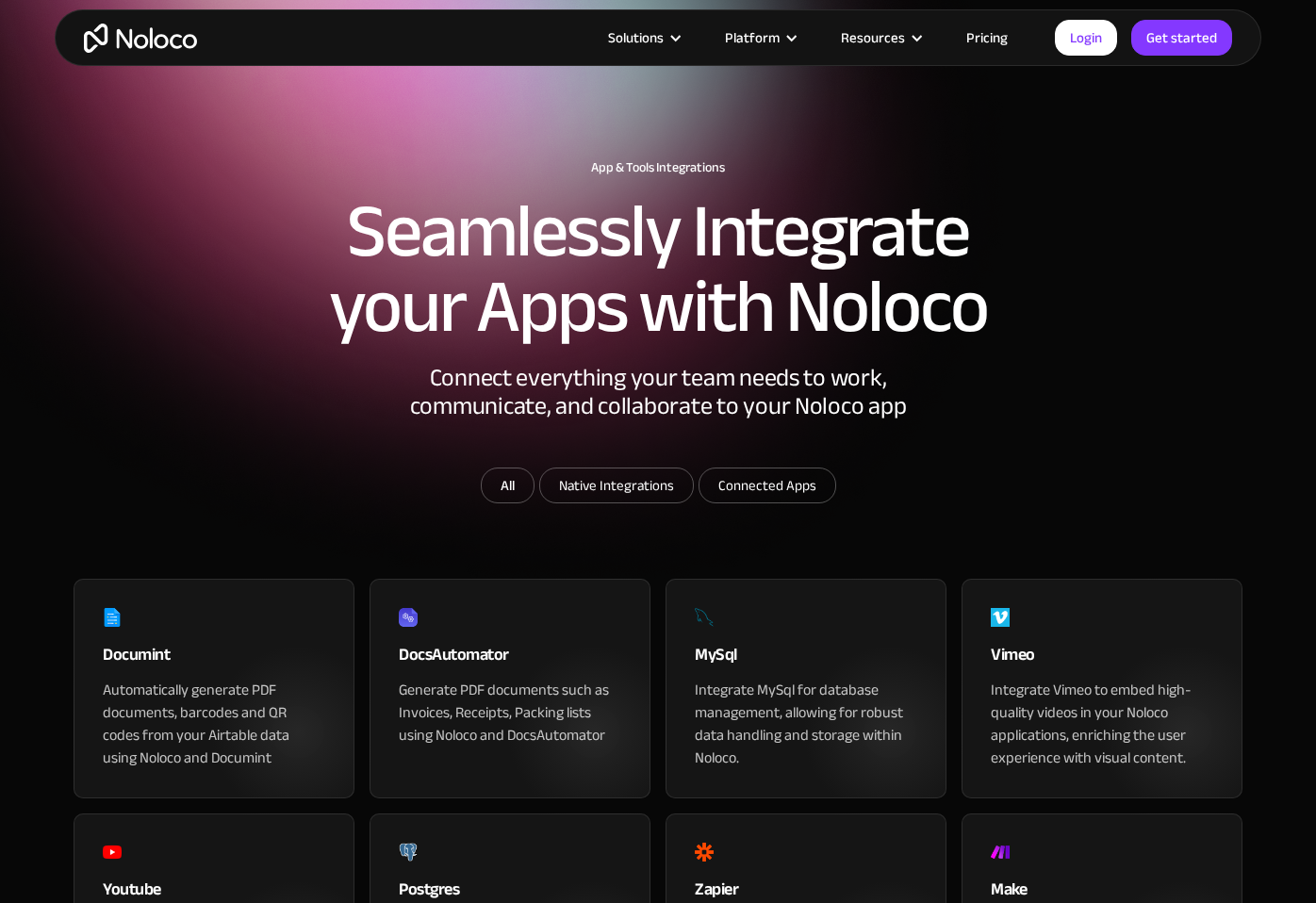 scroll, scrollTop: 1317, scrollLeft: 0, axis: vertical 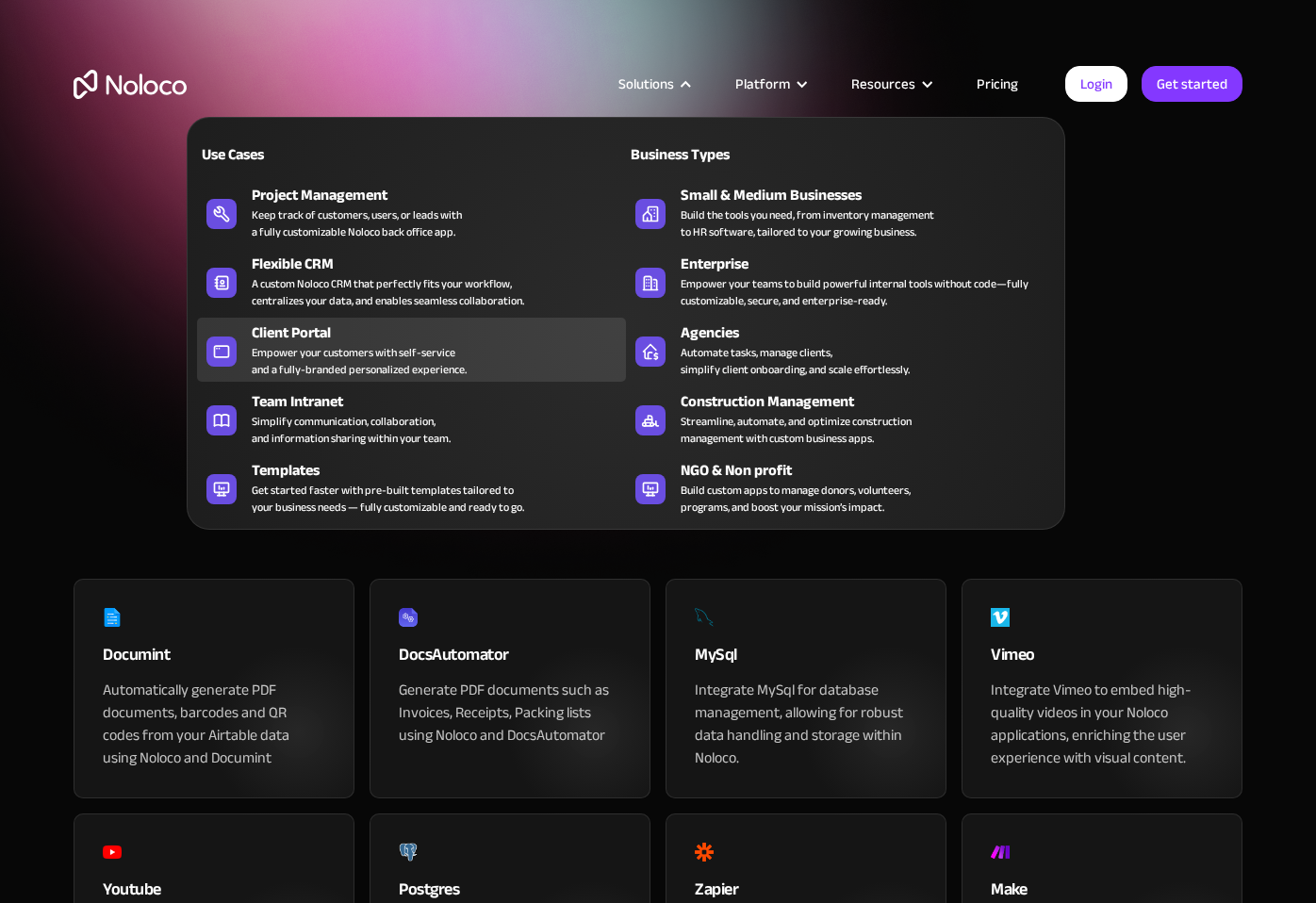 click on "Client Portal" at bounding box center (443, 333) 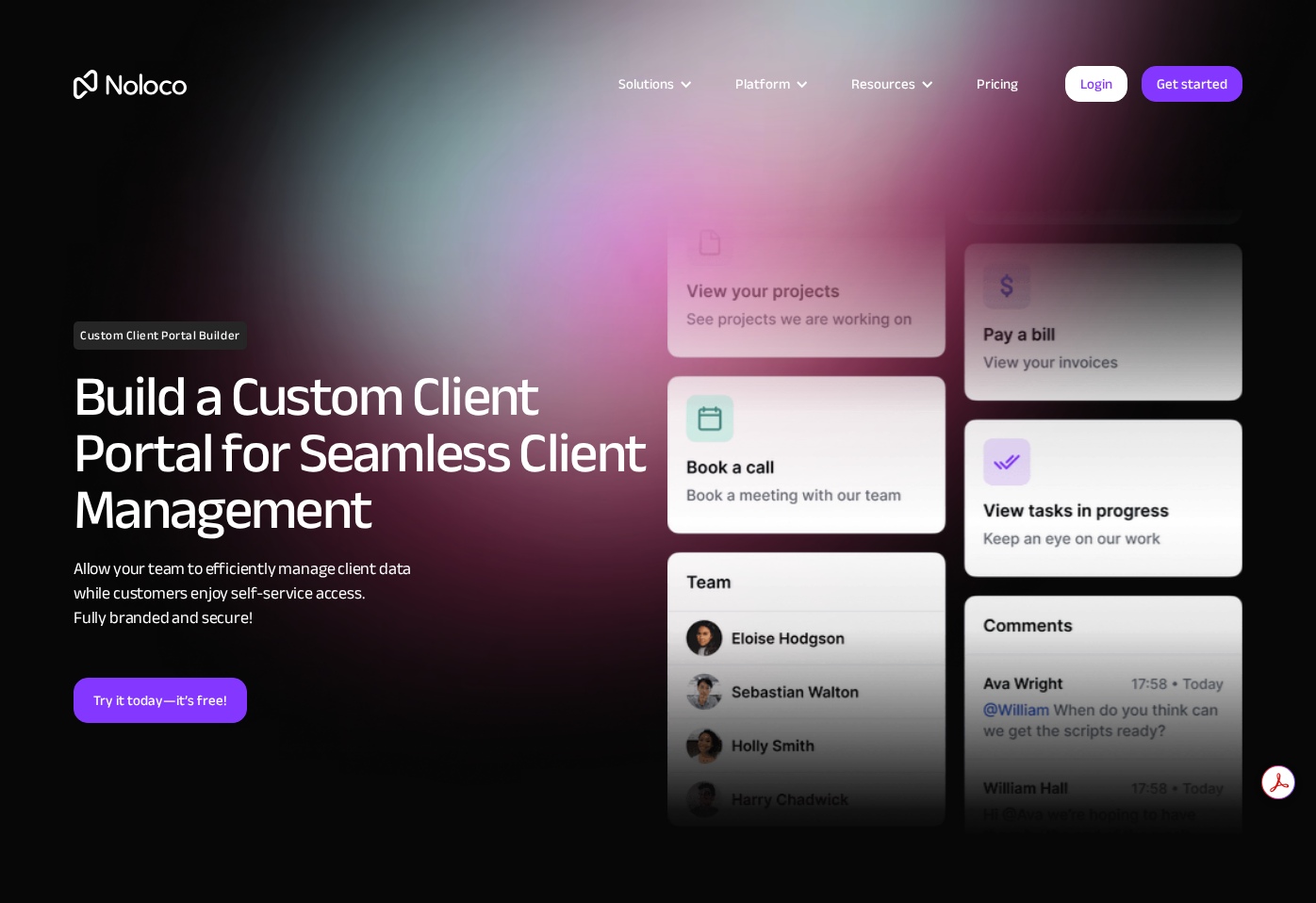 scroll, scrollTop: 0, scrollLeft: 0, axis: both 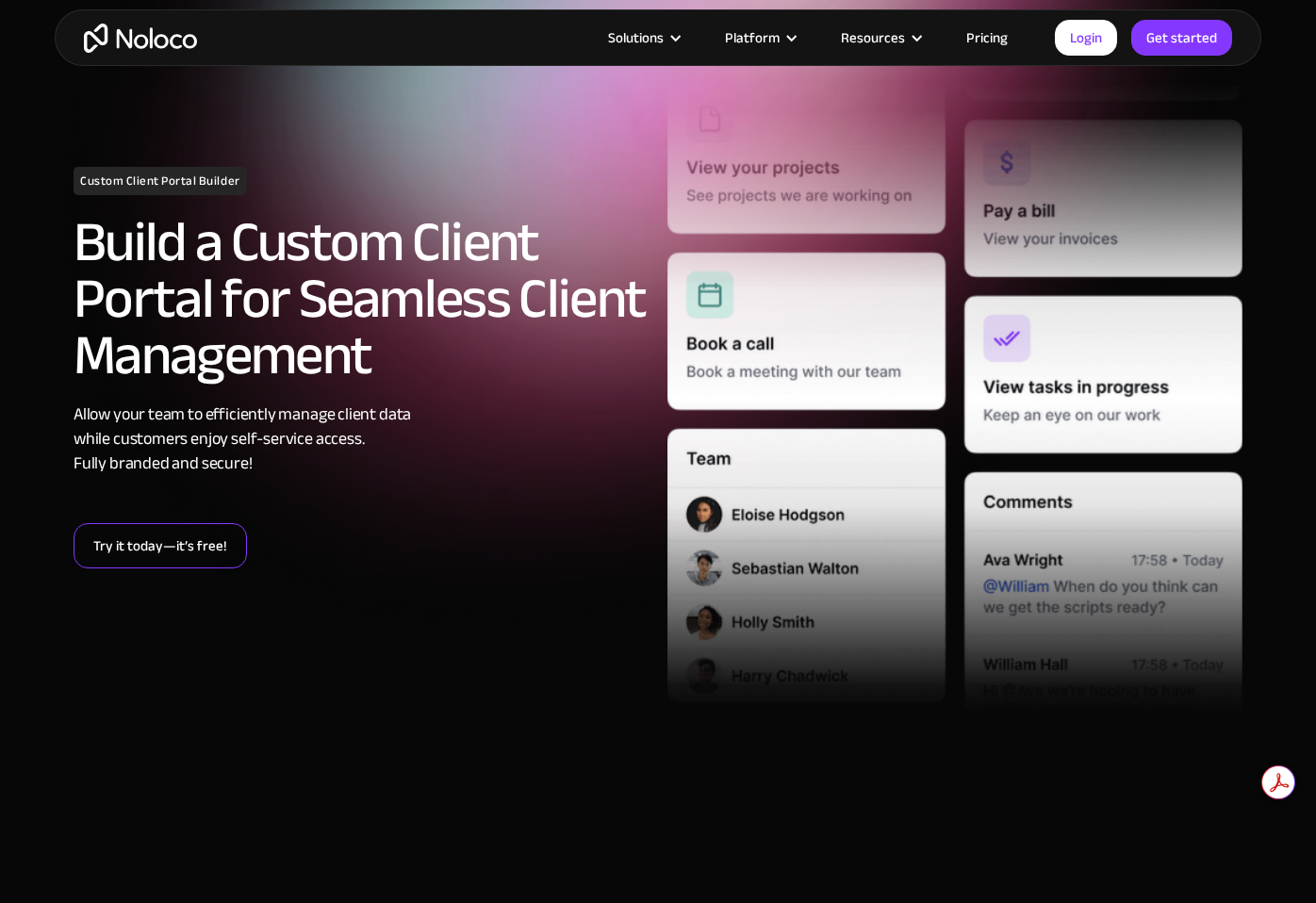 click on "Try it today—it’s free!" at bounding box center [160, 546] 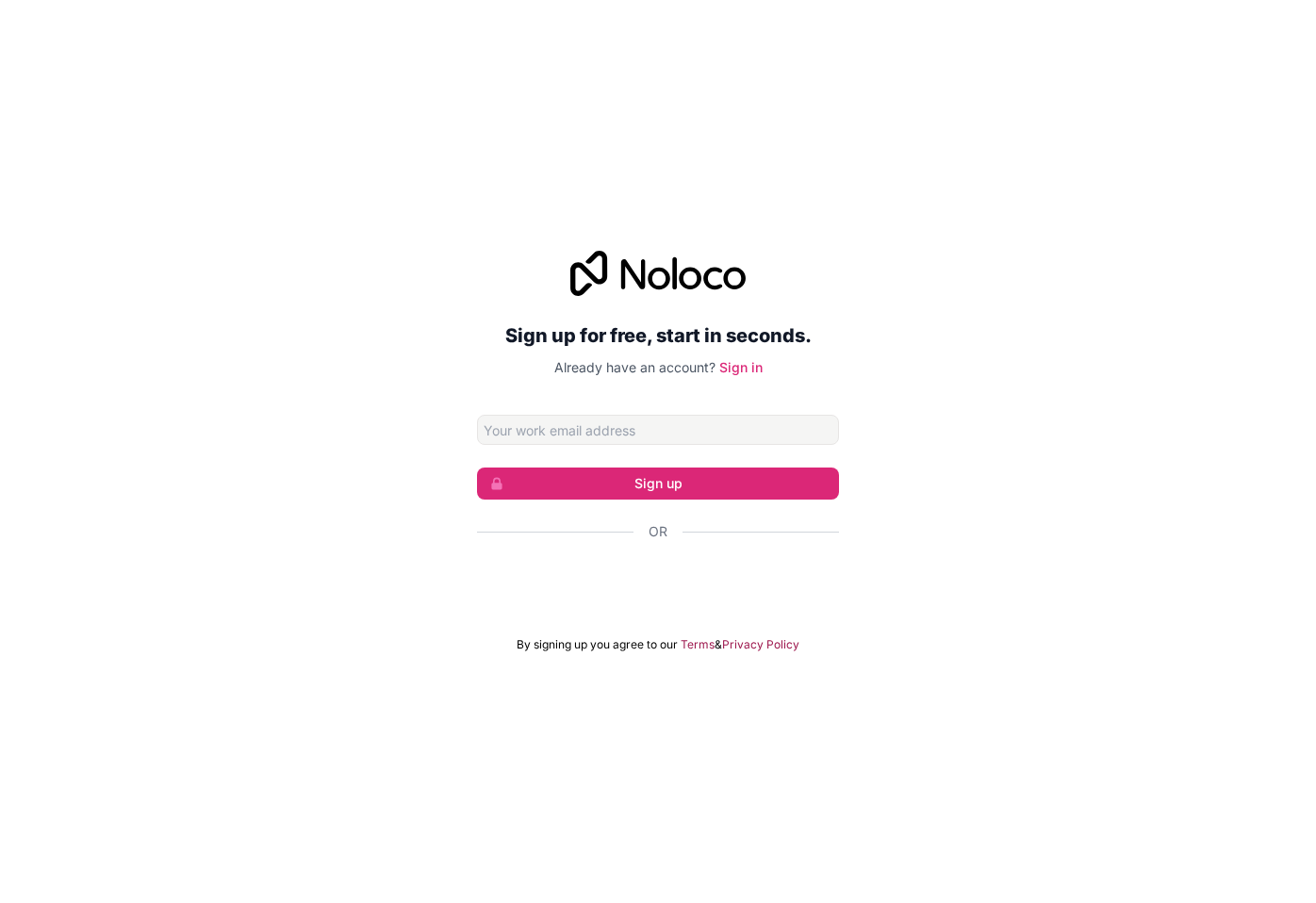 scroll, scrollTop: 0, scrollLeft: 0, axis: both 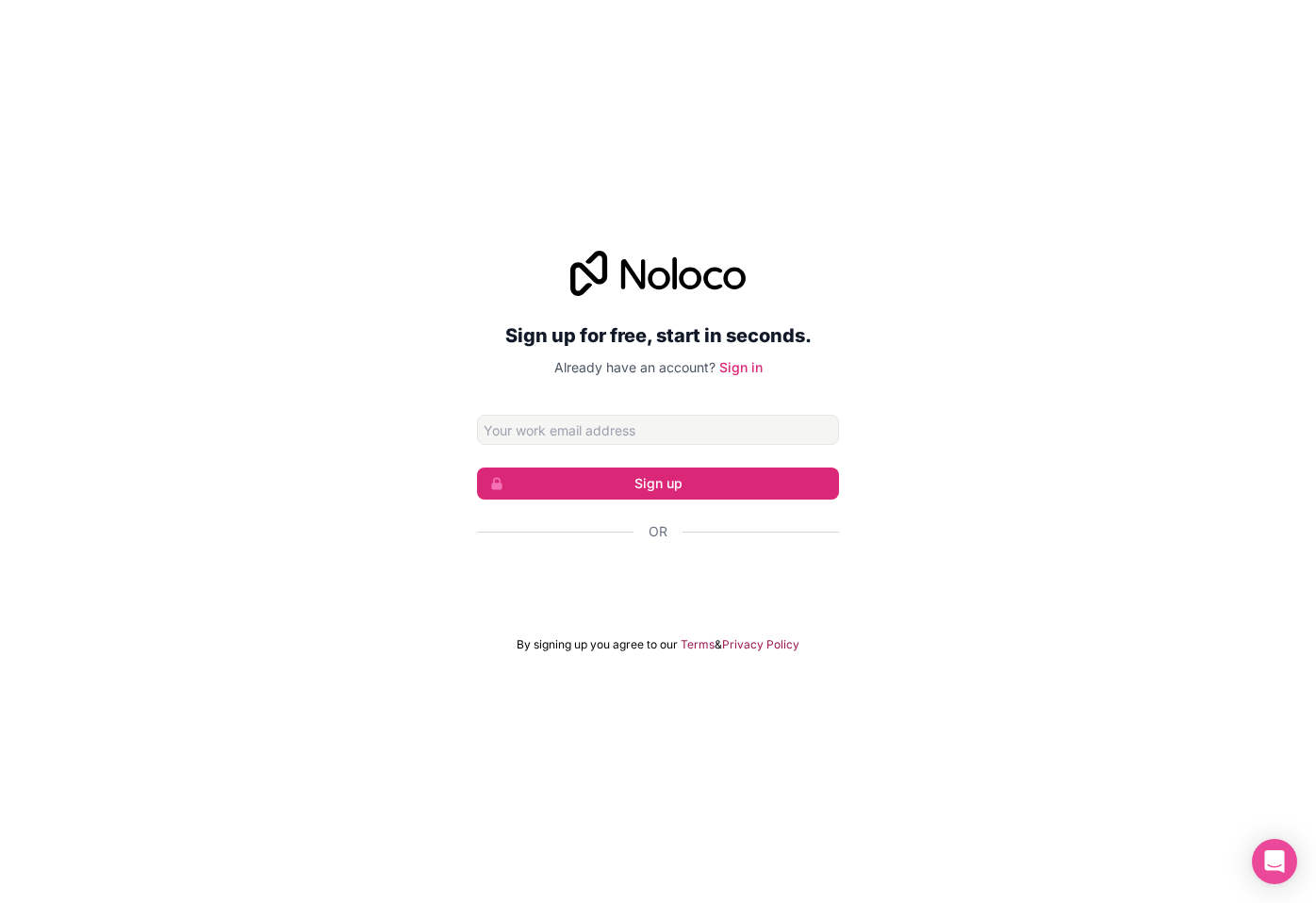type on "[EMAIL]" 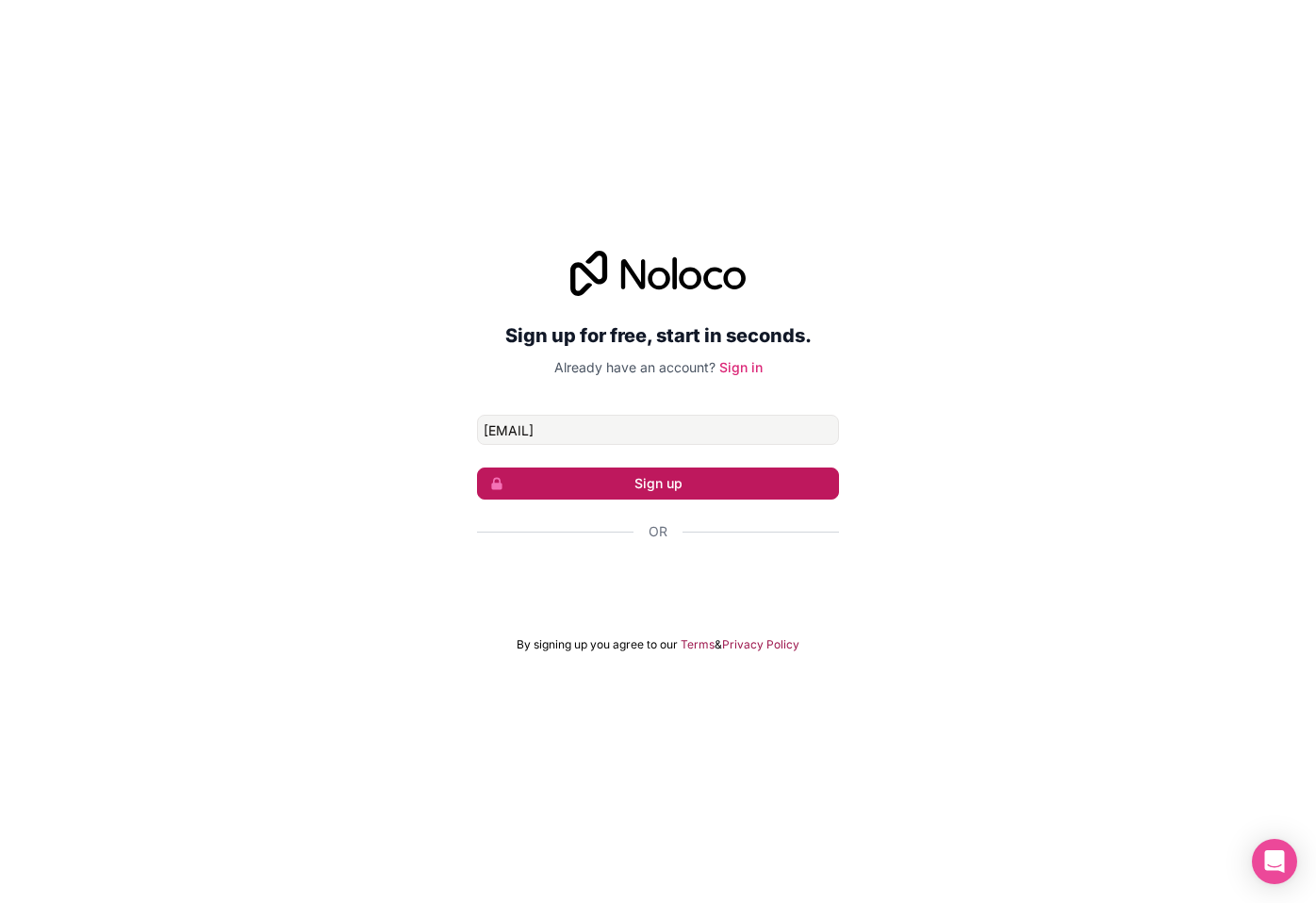 click on "Sign up" at bounding box center (658, 484) 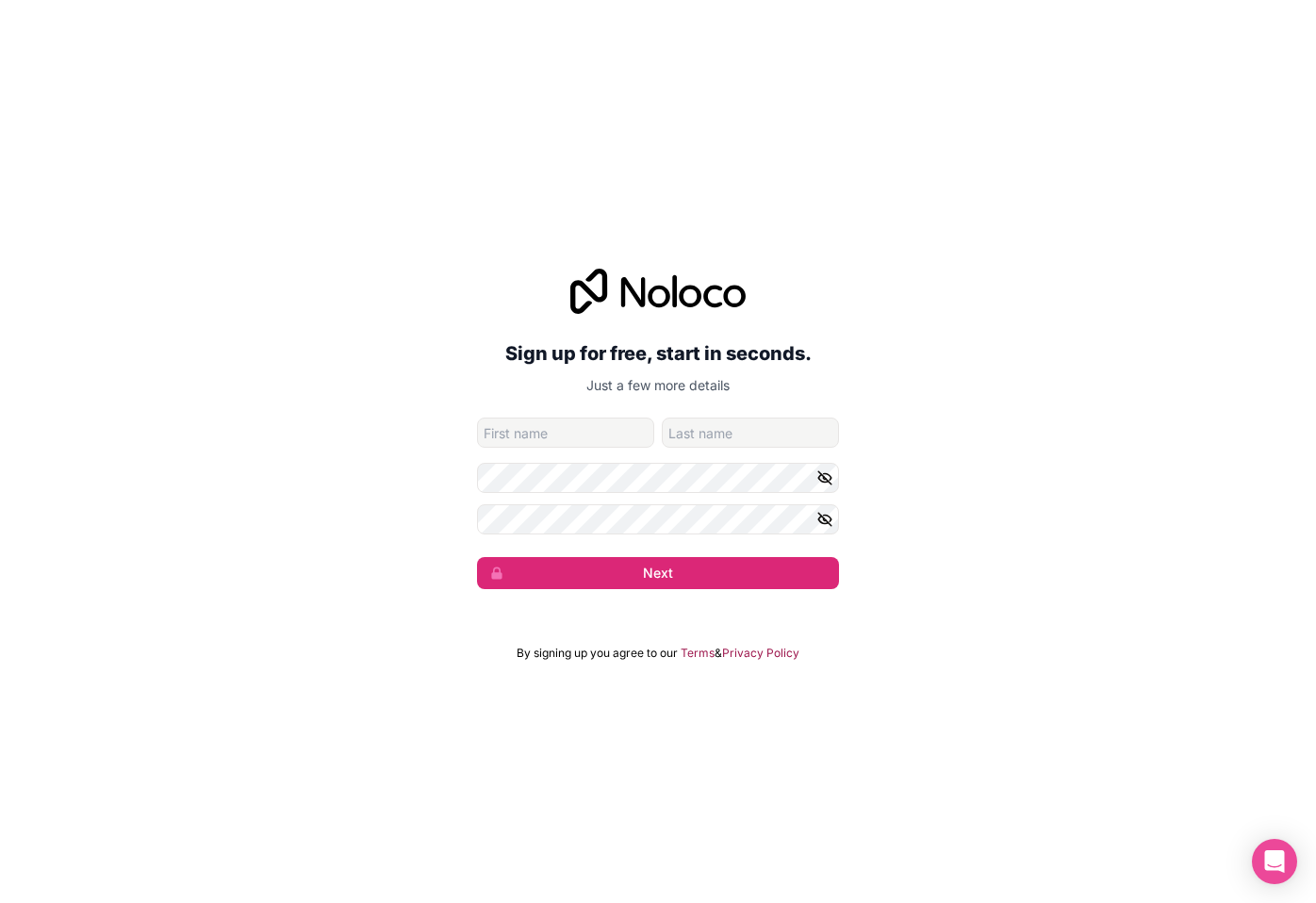 click at bounding box center [566, 433] 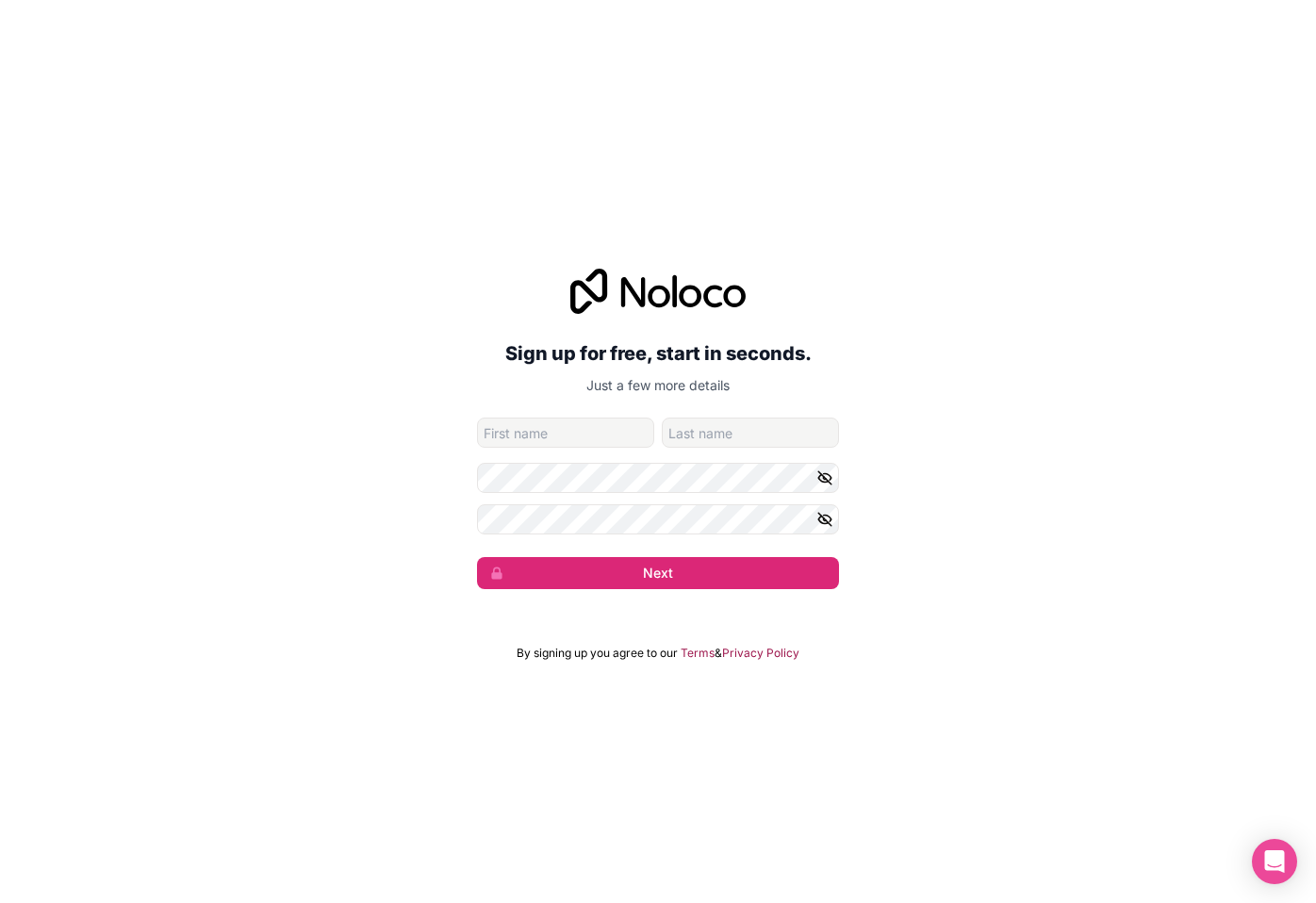 type on "[FIRST]" 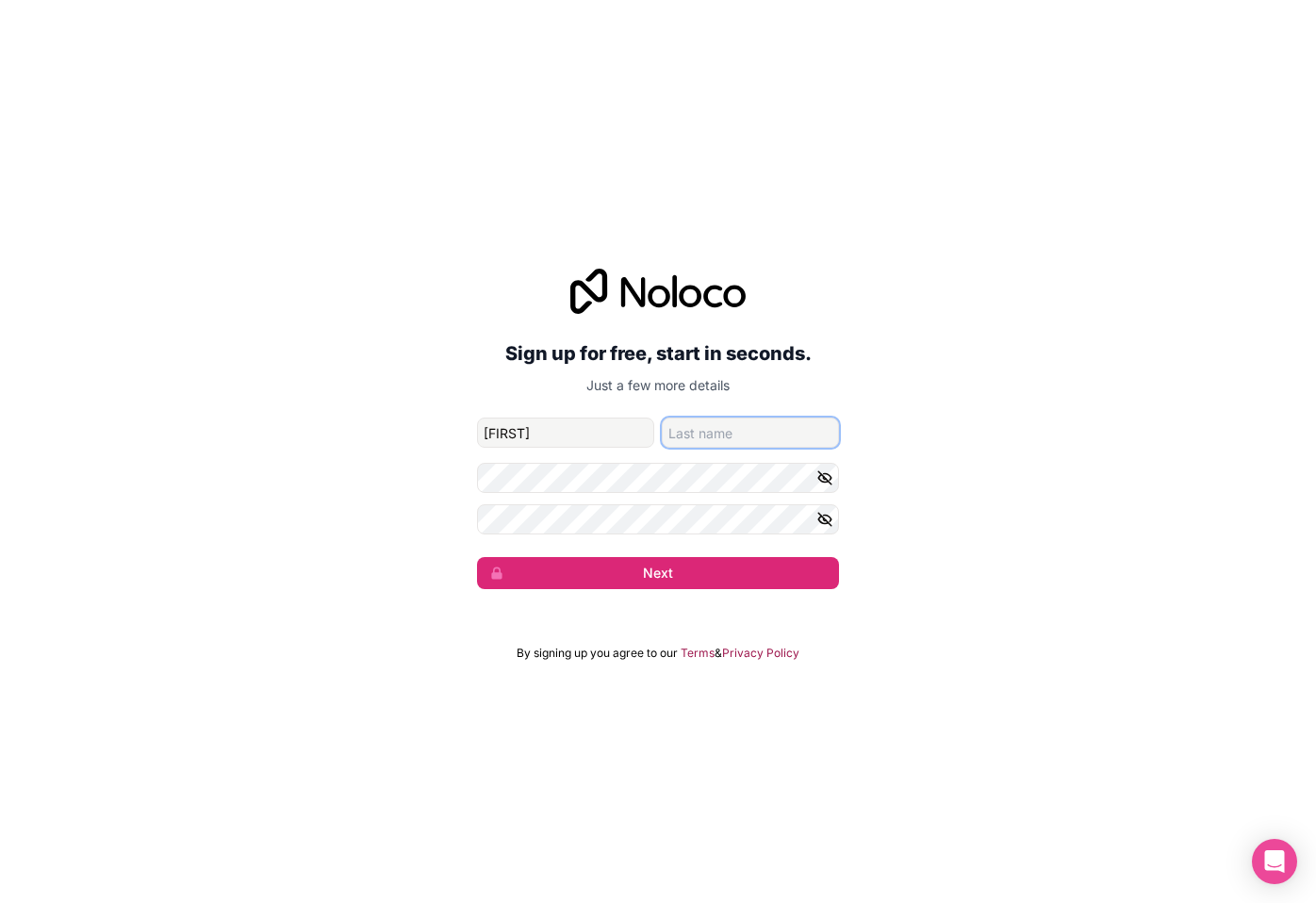 type on "[LAST]" 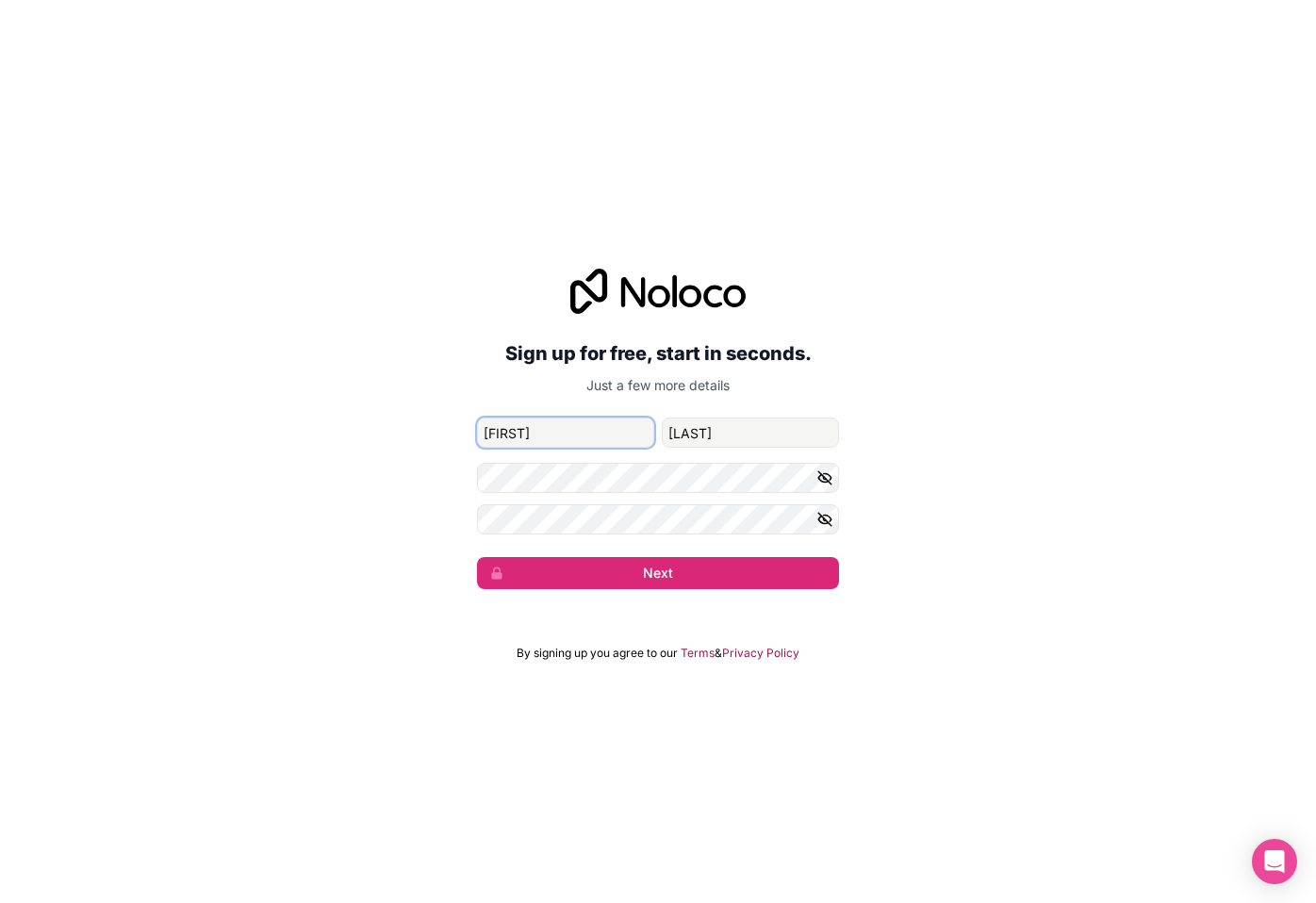 type on "[FIRST]" 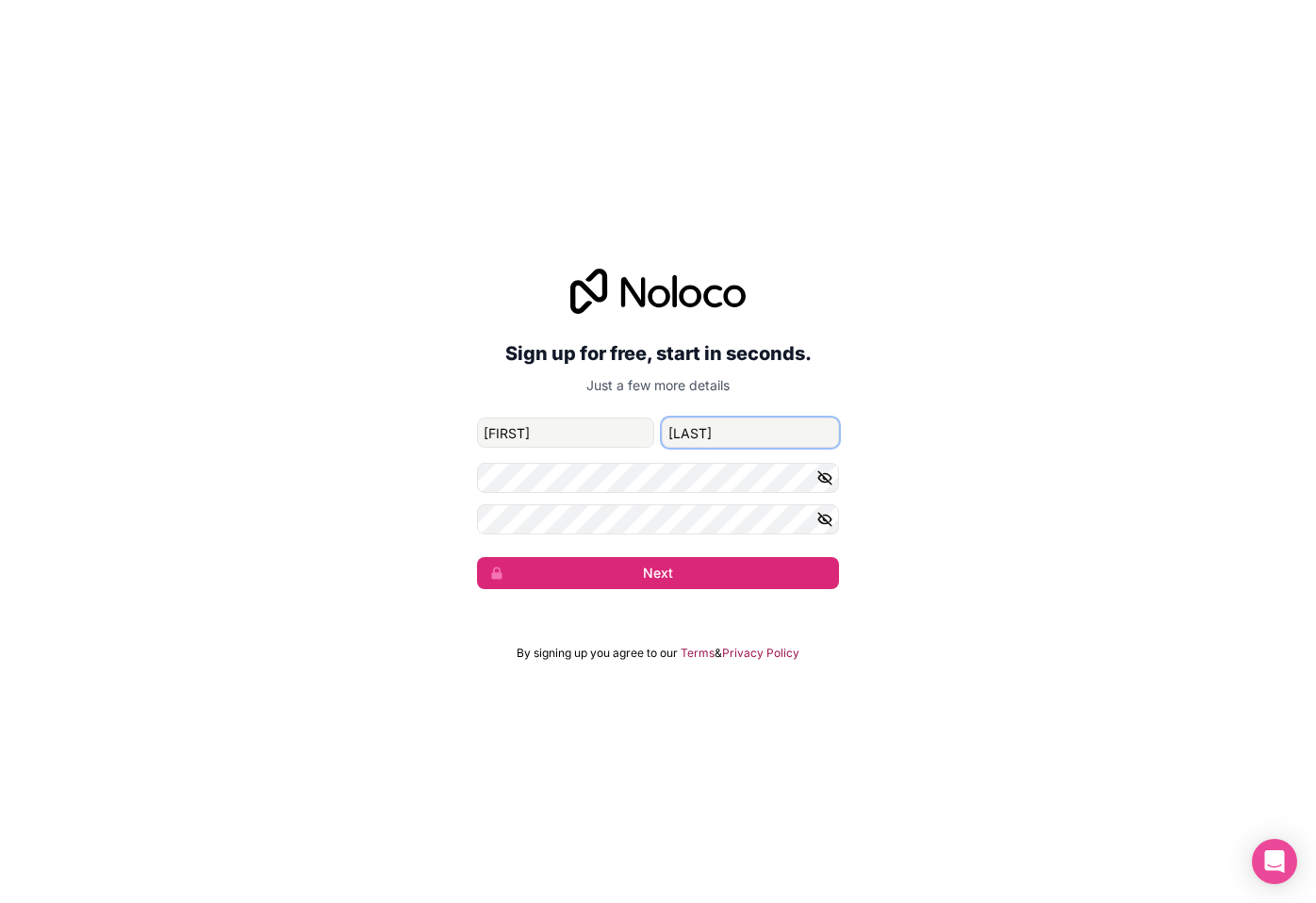 click on "[LAST]" at bounding box center [750, 433] 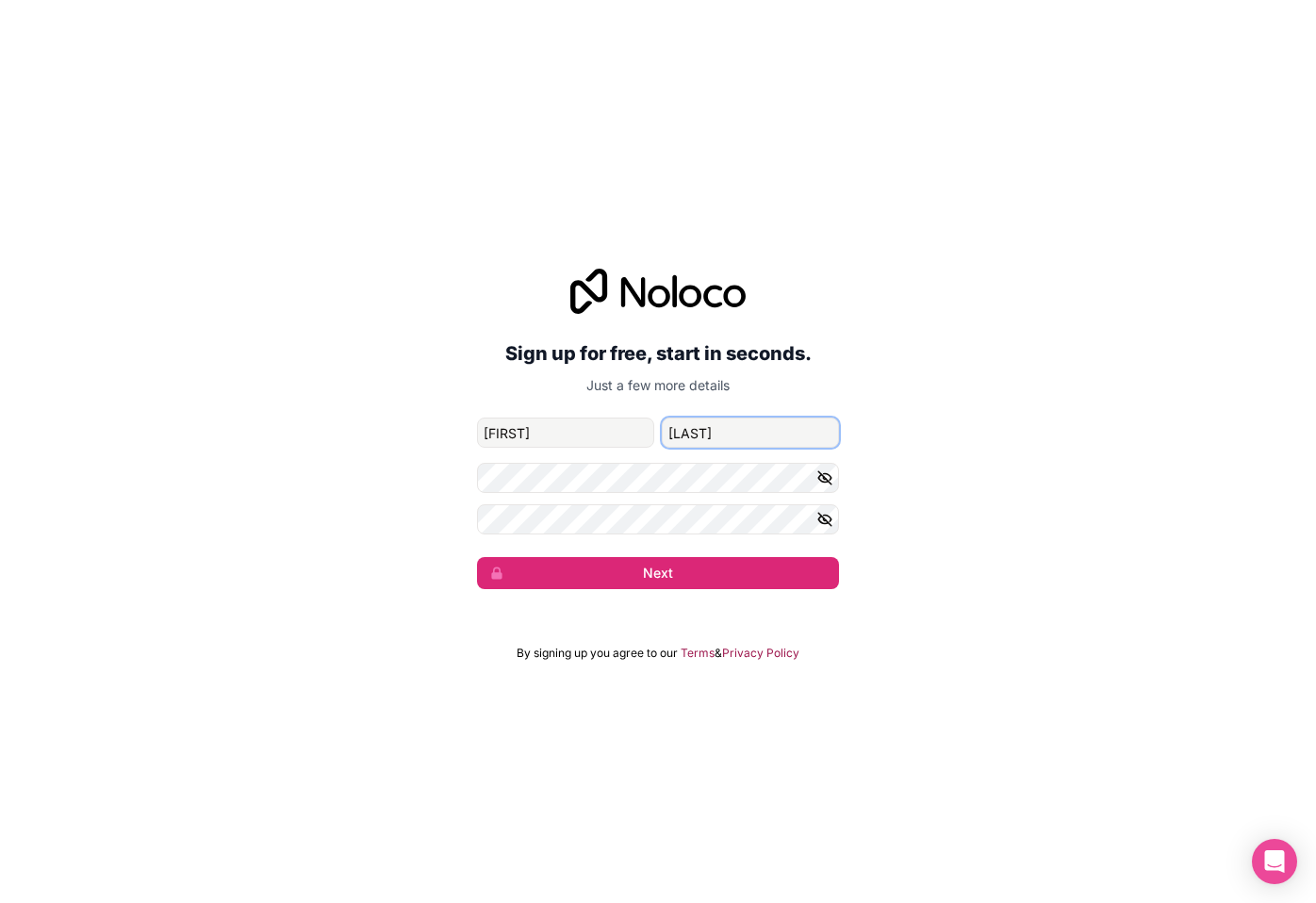 type on "[LAST]" 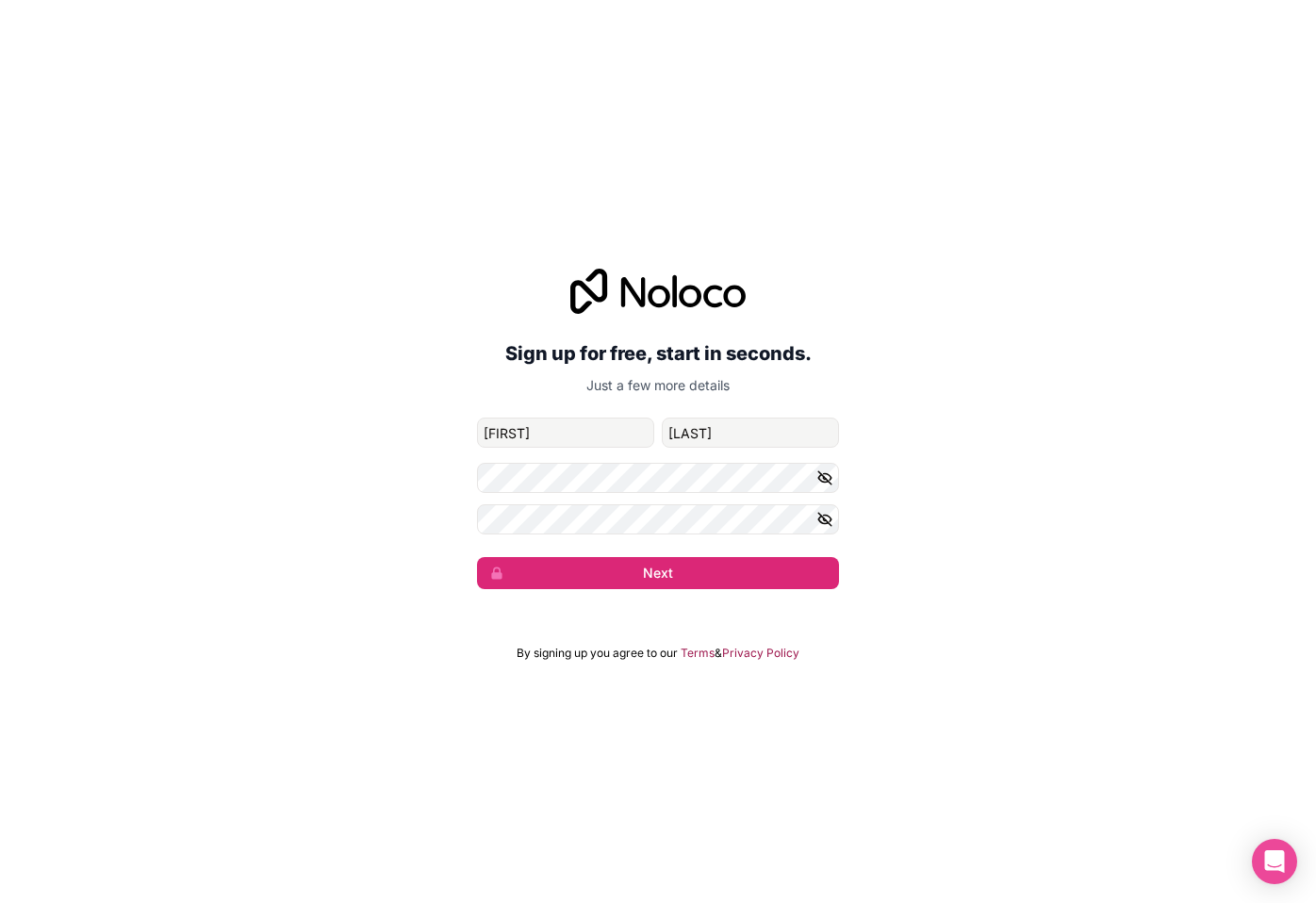 click 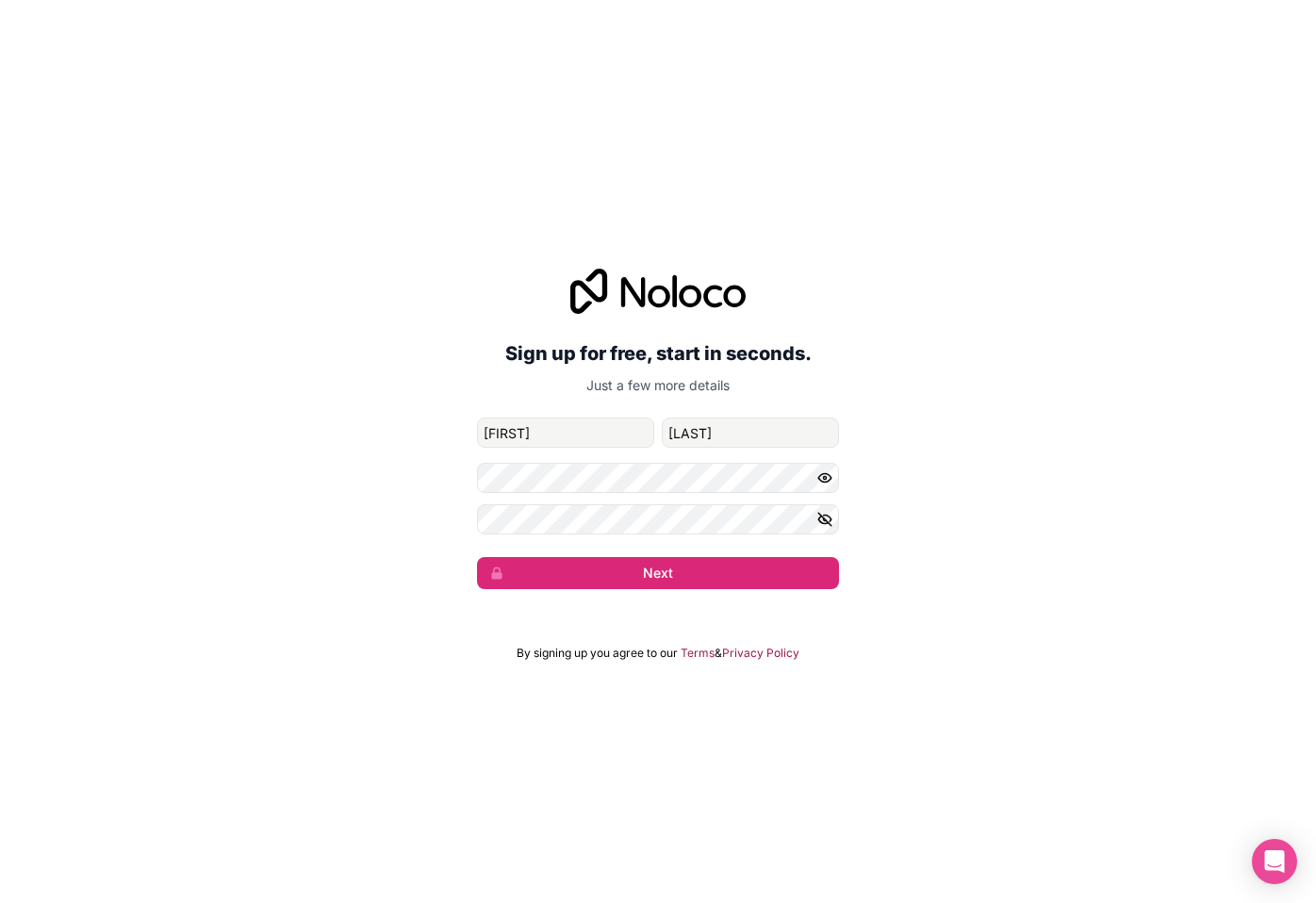 click on "[EMAIL] [FIRST] [LAST] Next" at bounding box center (658, 503) 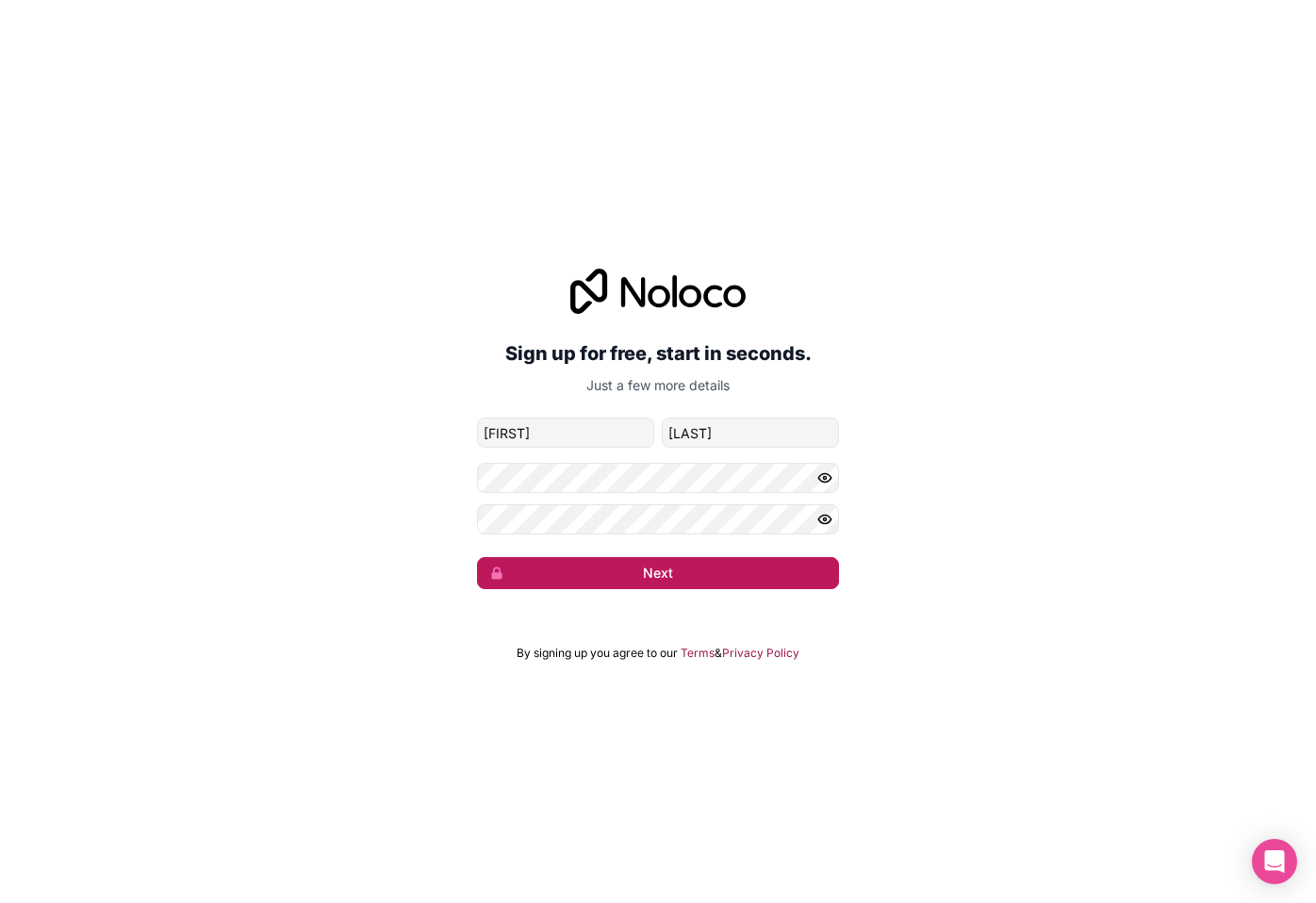 click on "Next" at bounding box center (658, 573) 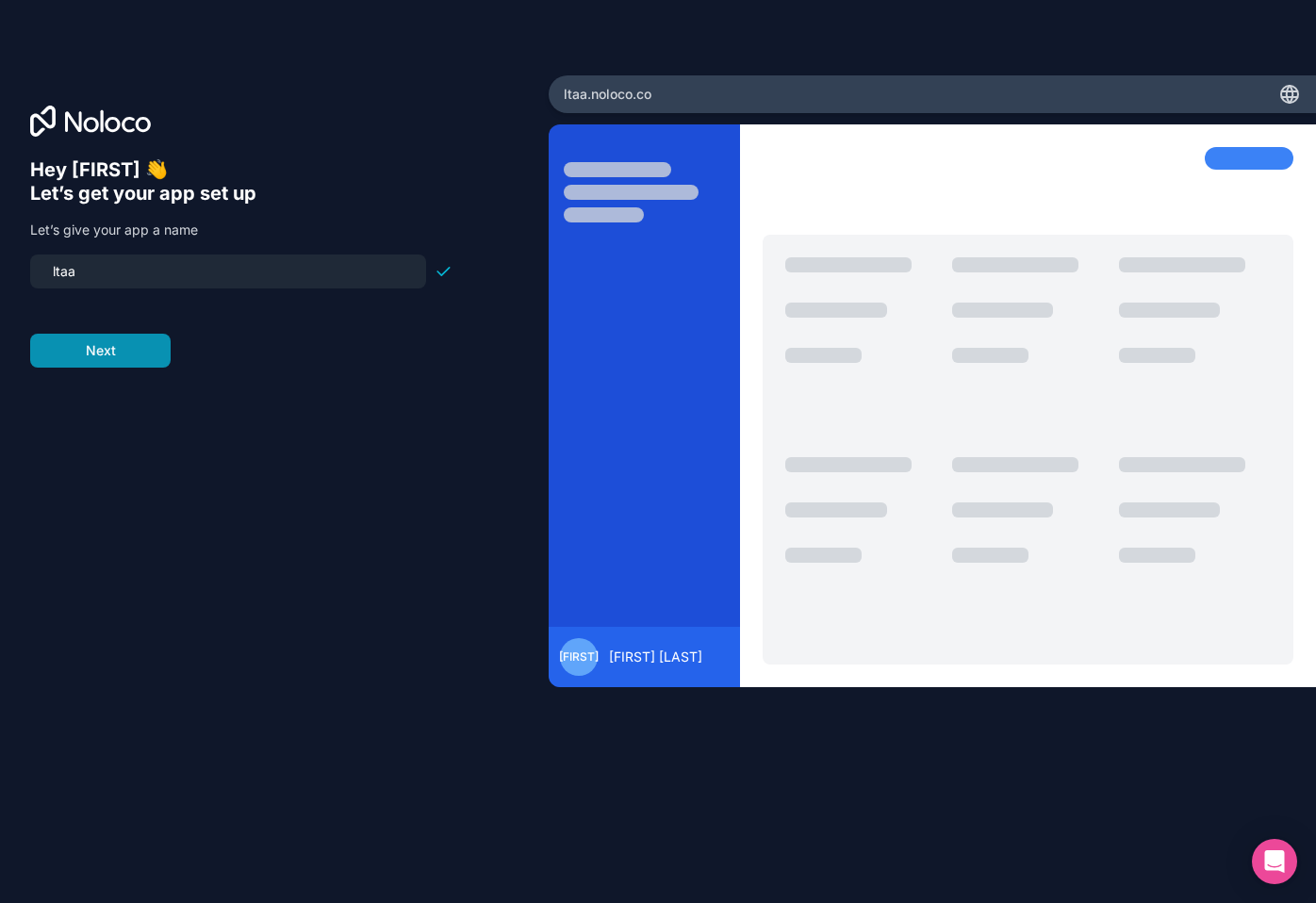 click on "Next" at bounding box center [100, 351] 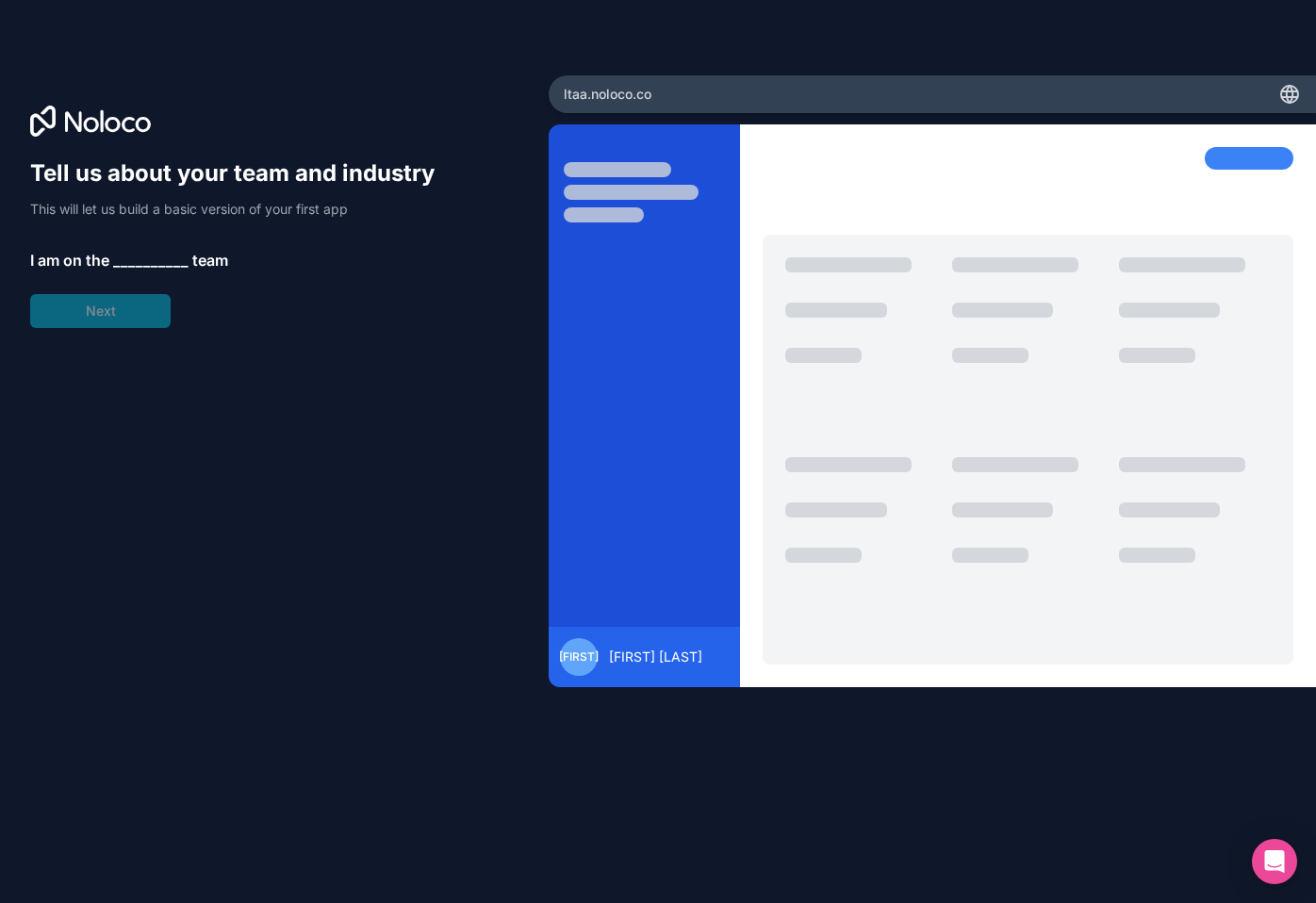 click on "__________" at bounding box center [151, 260] 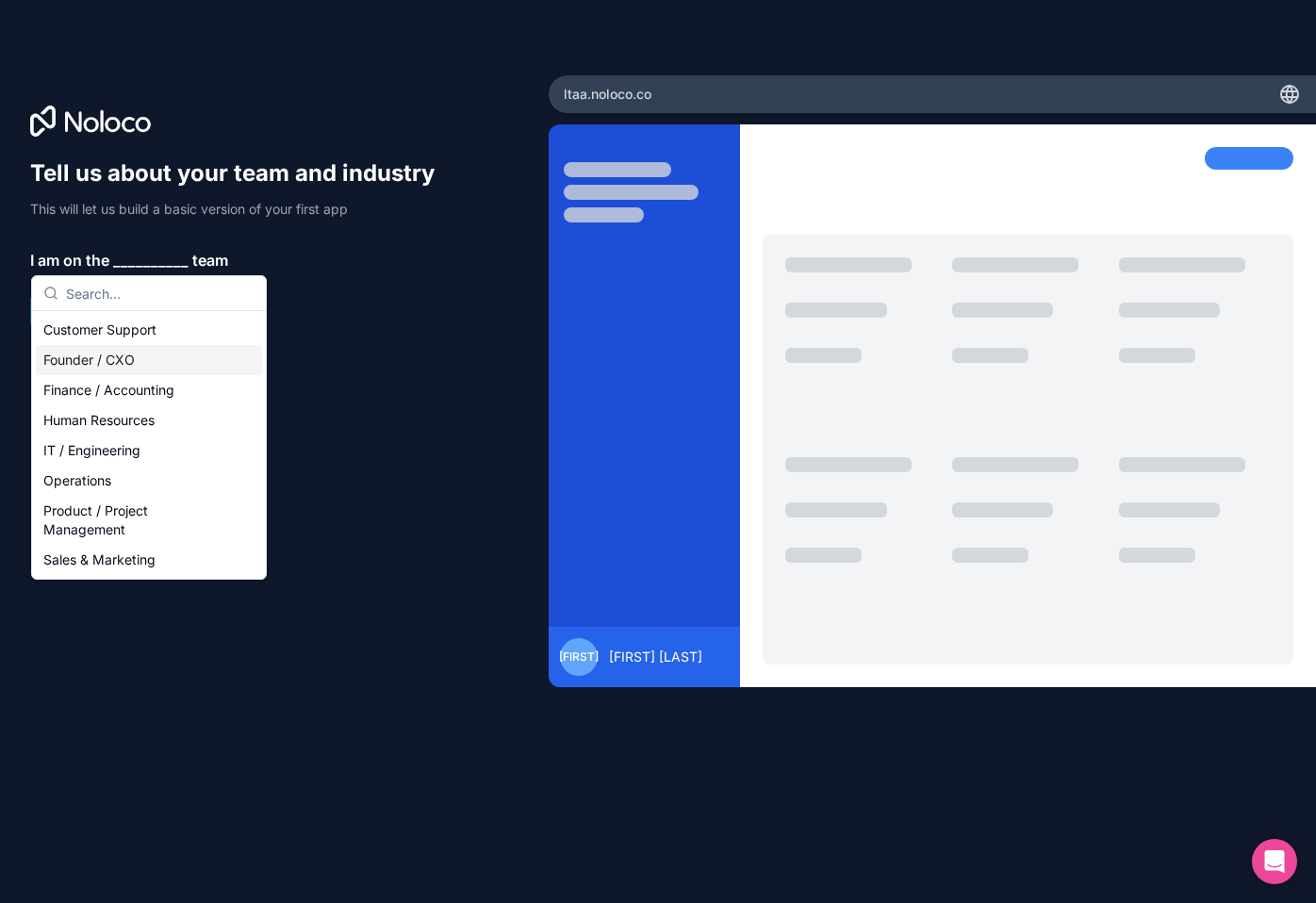 click on "Founder / CXO" at bounding box center (149, 360) 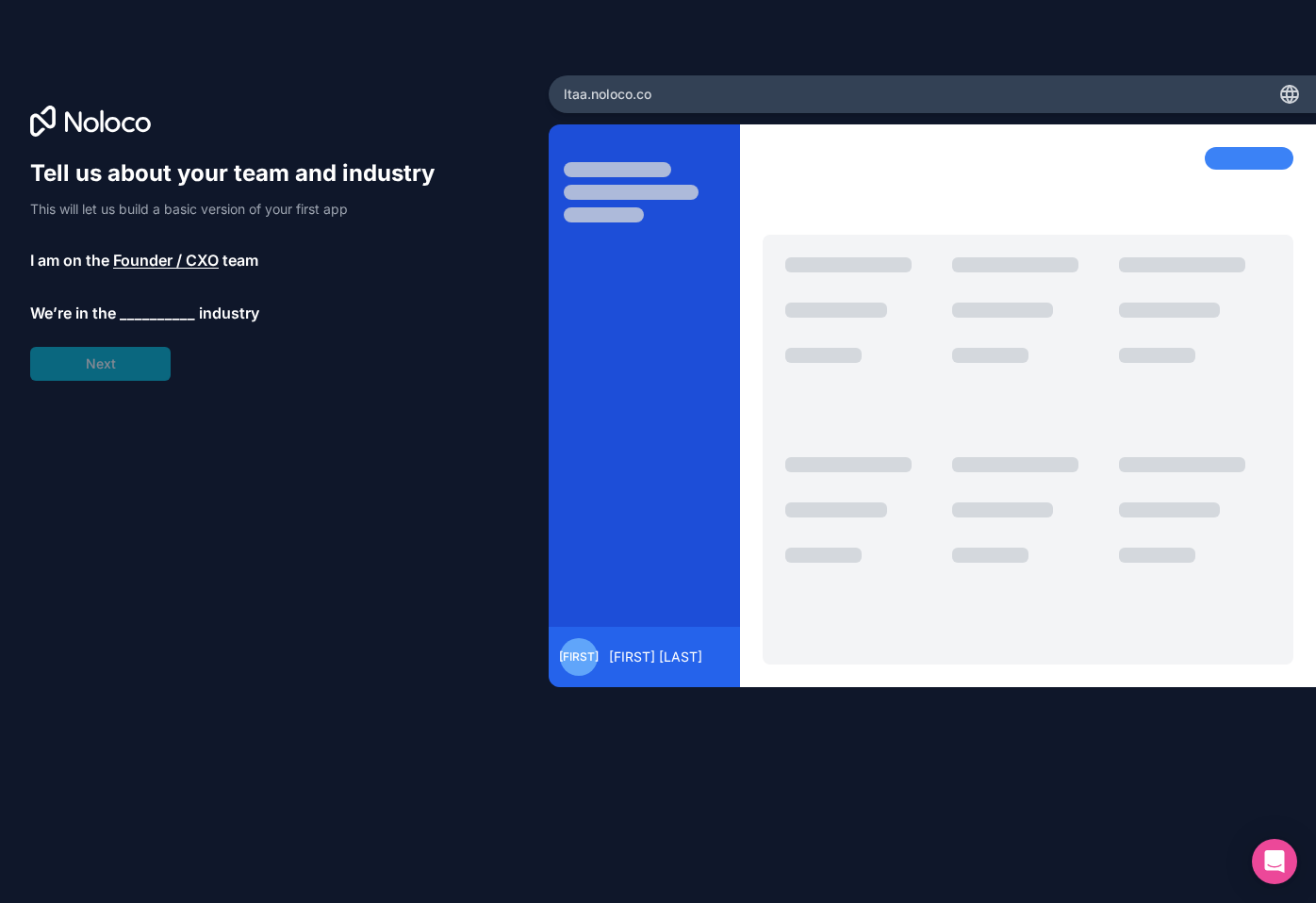 click on "__________" at bounding box center [157, 313] 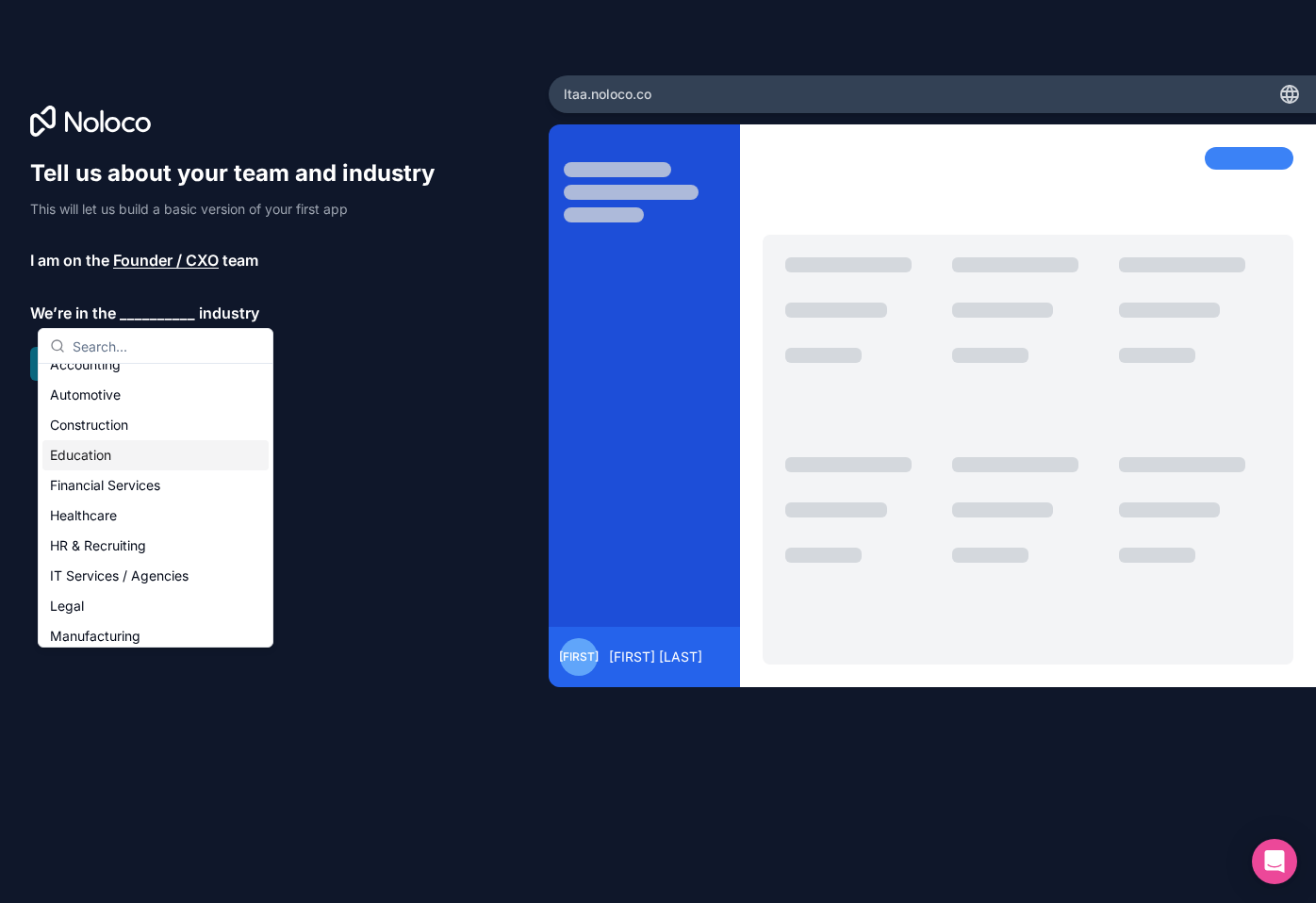 scroll, scrollTop: 17, scrollLeft: 0, axis: vertical 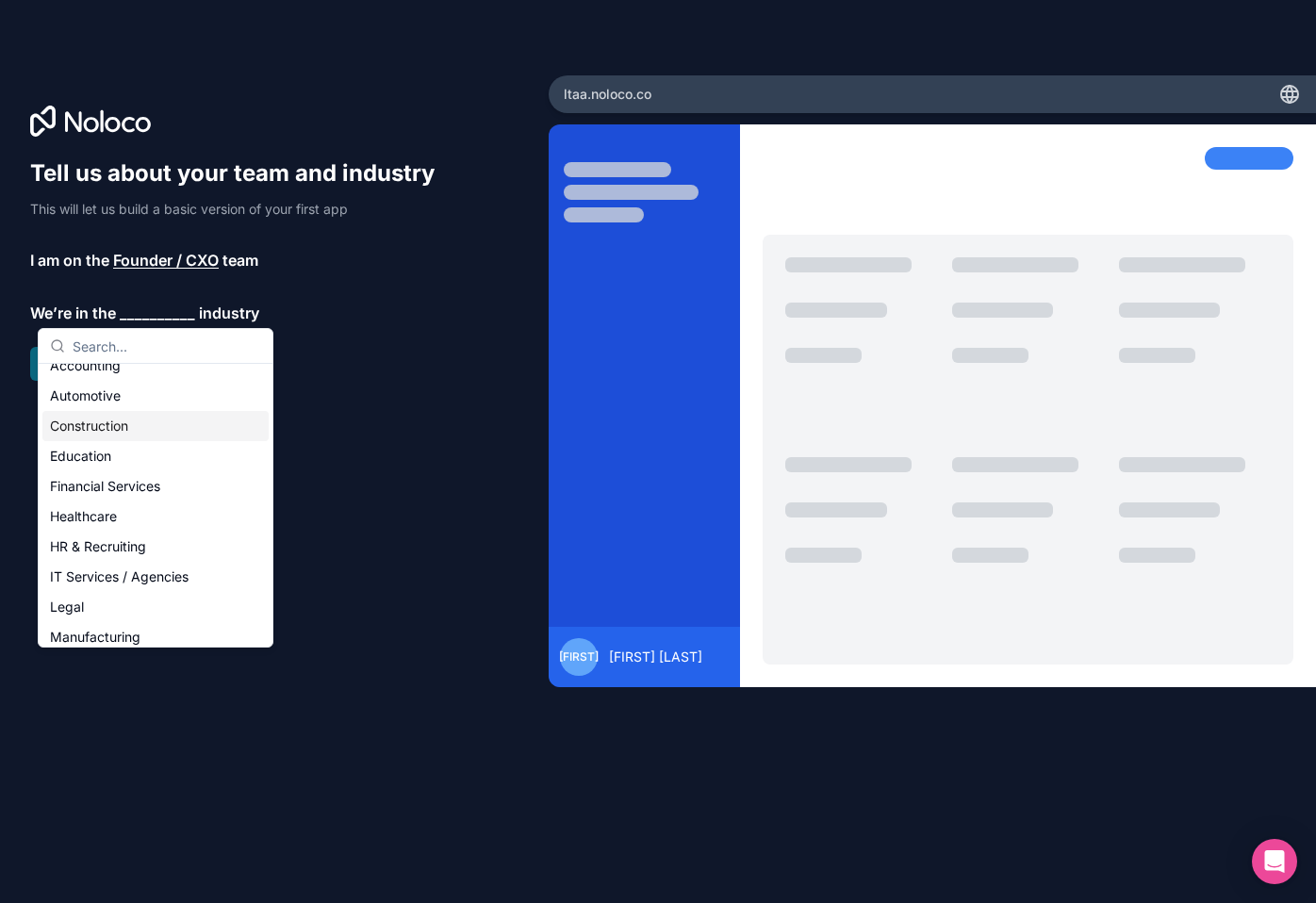 click on "Construction" at bounding box center (156, 426) 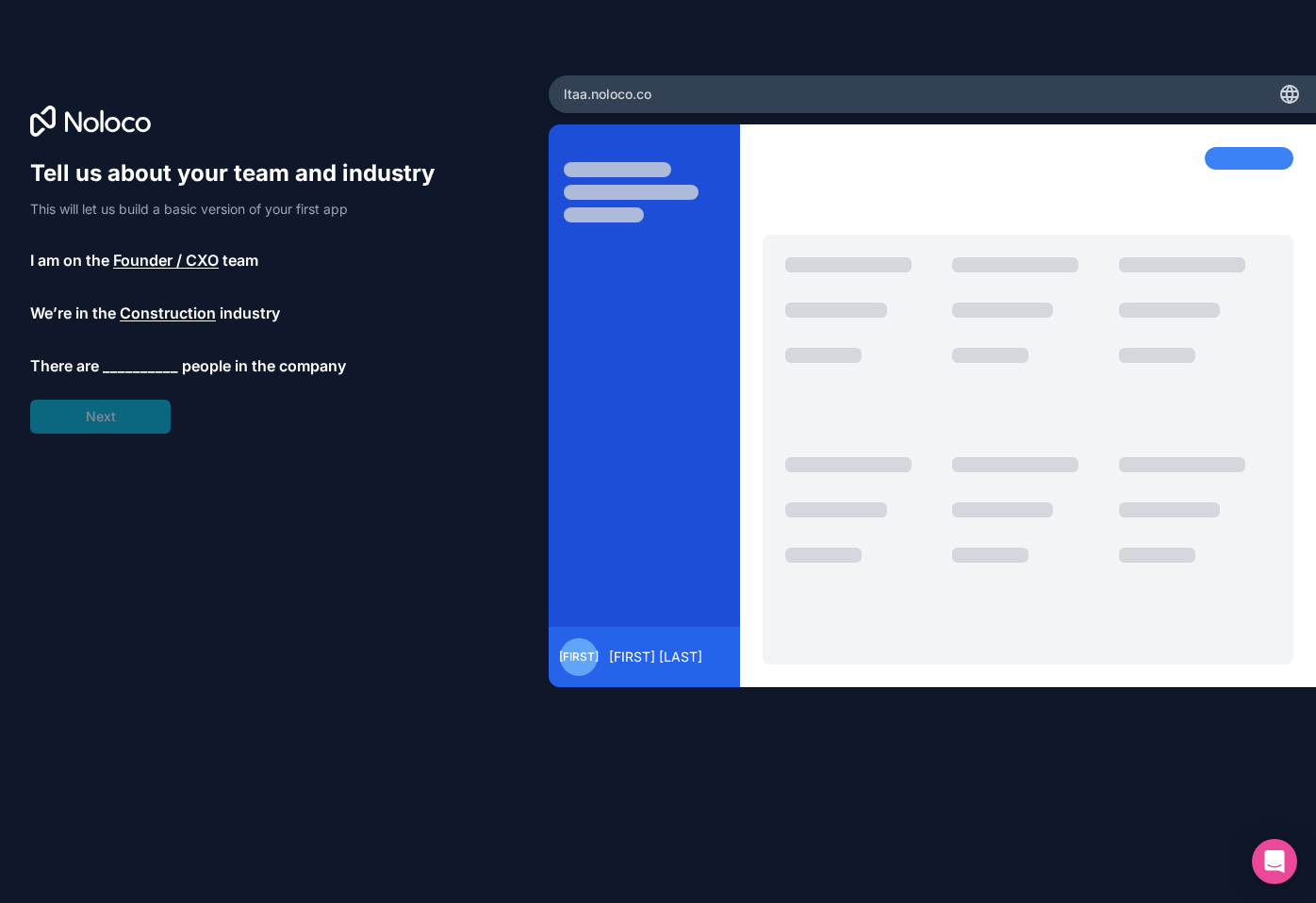 click on "__________" at bounding box center (140, 366) 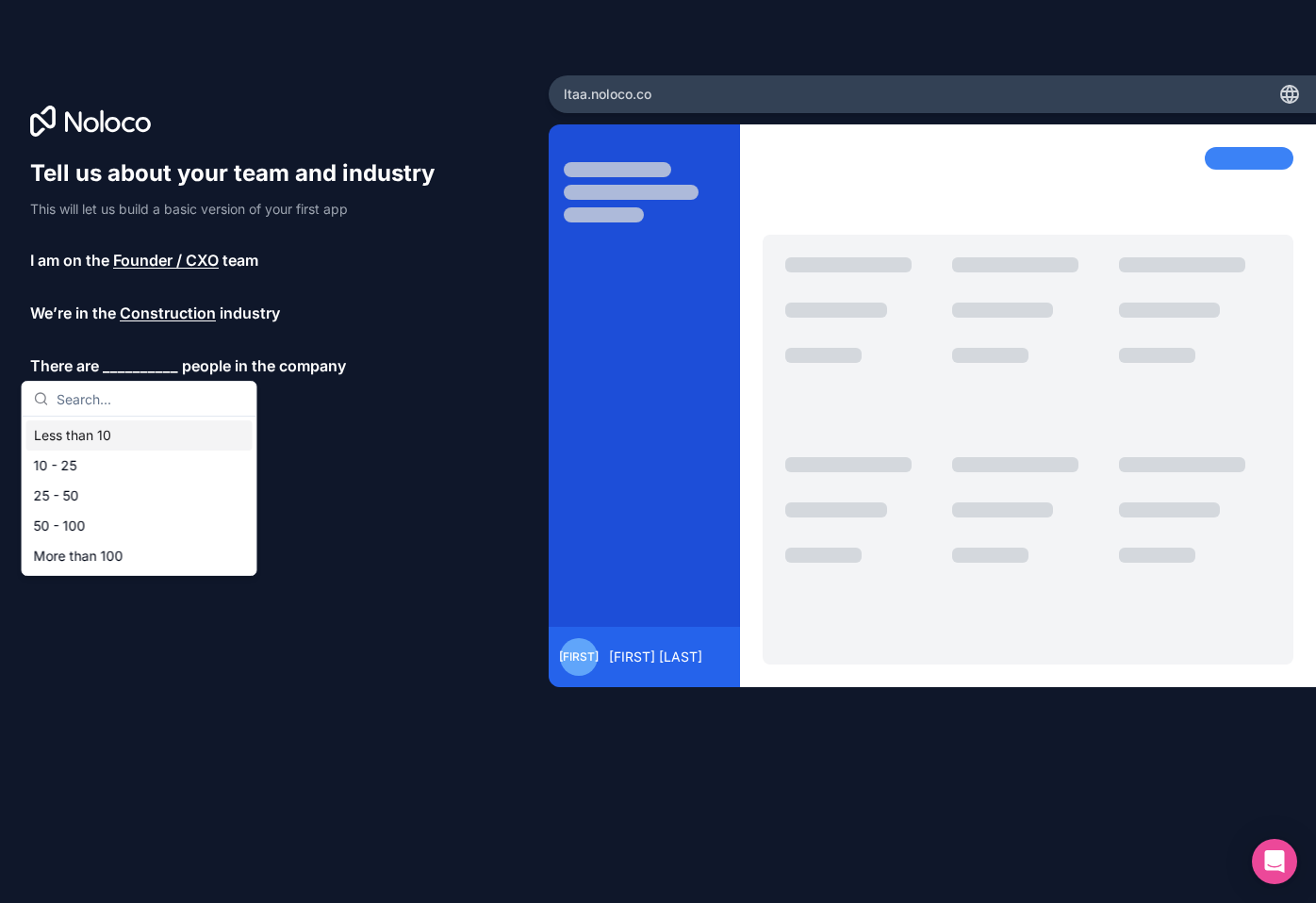 click on "Less than 10" at bounding box center [140, 435] 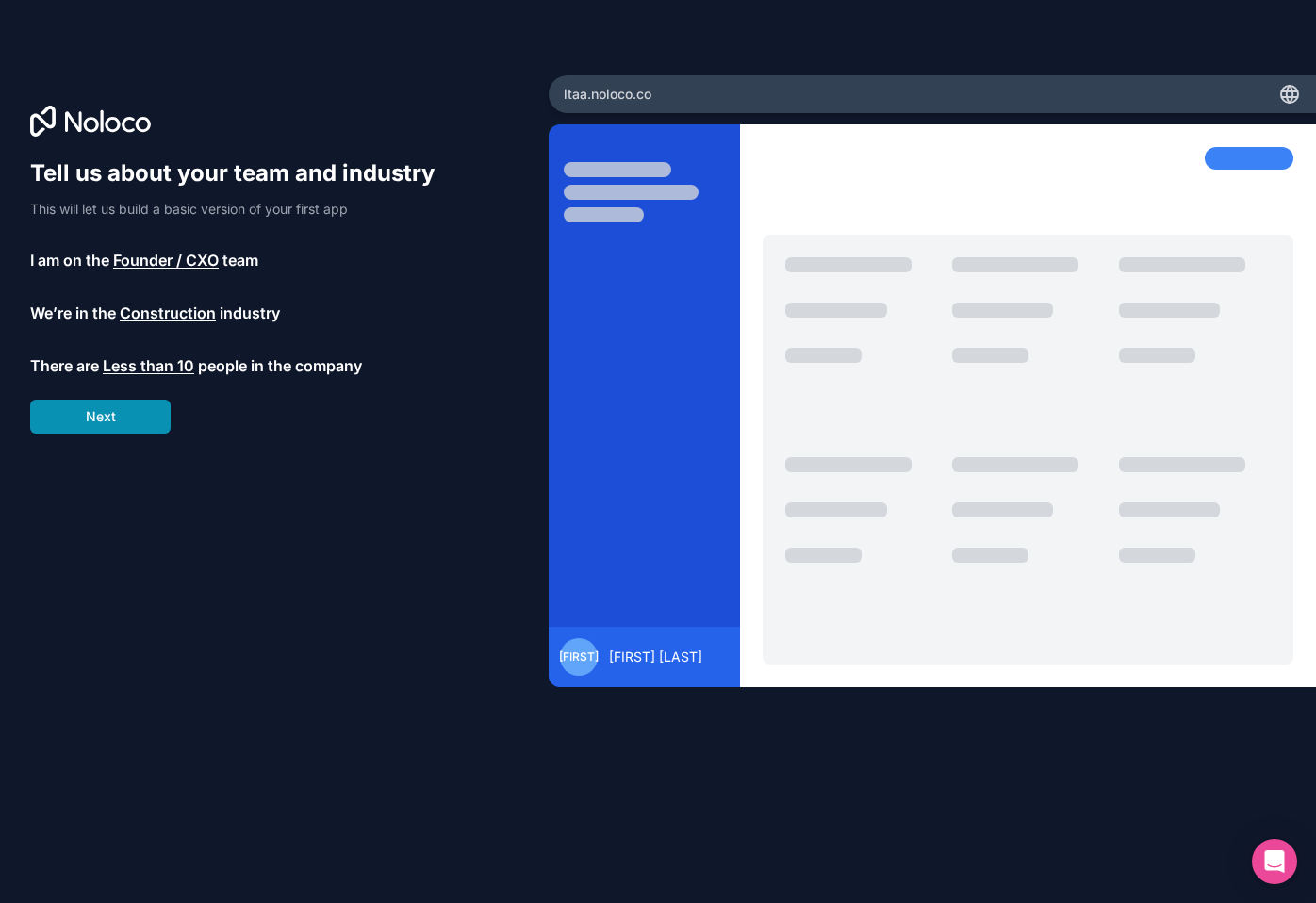 click on "Next" at bounding box center [100, 417] 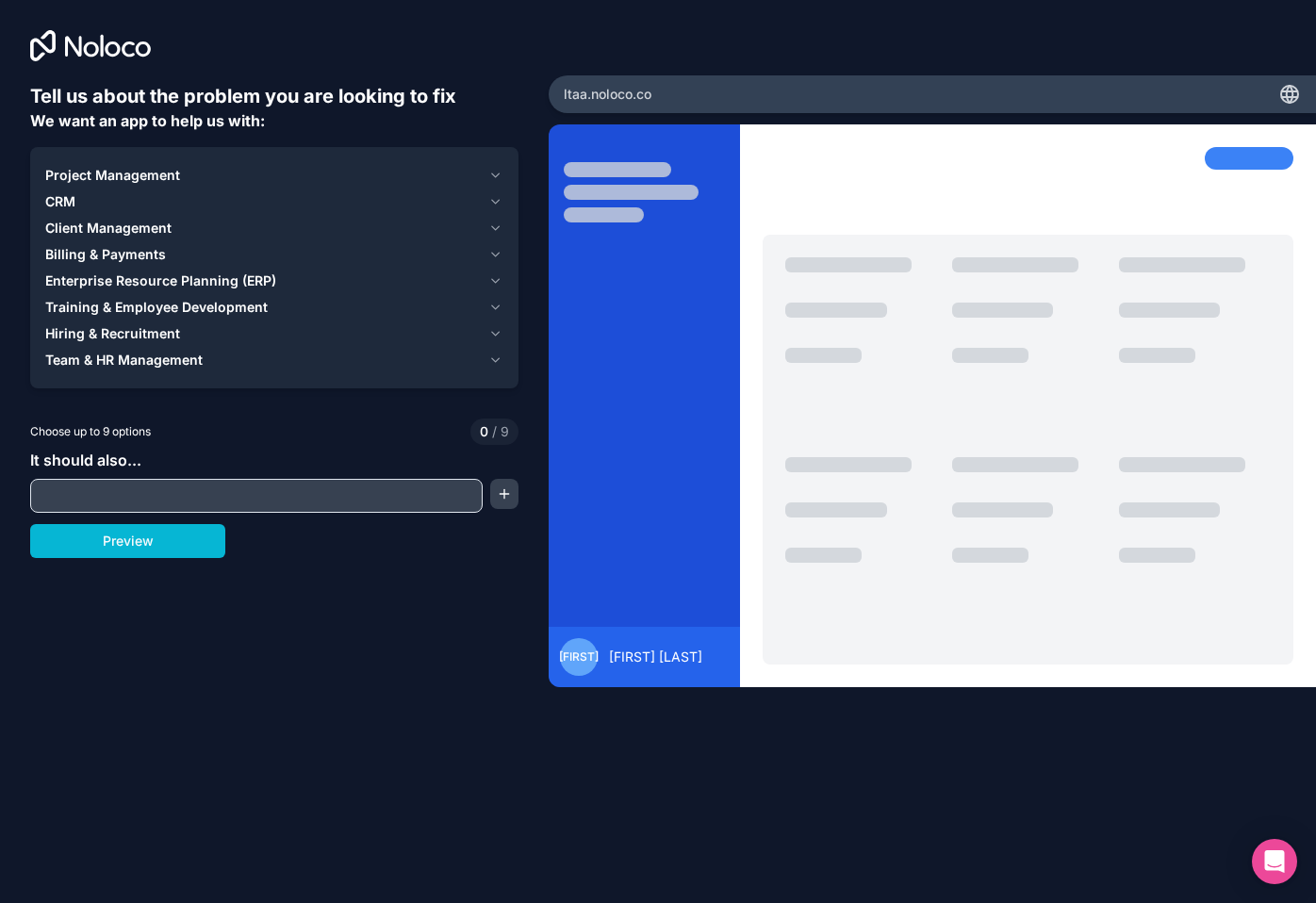 click at bounding box center [256, 496] 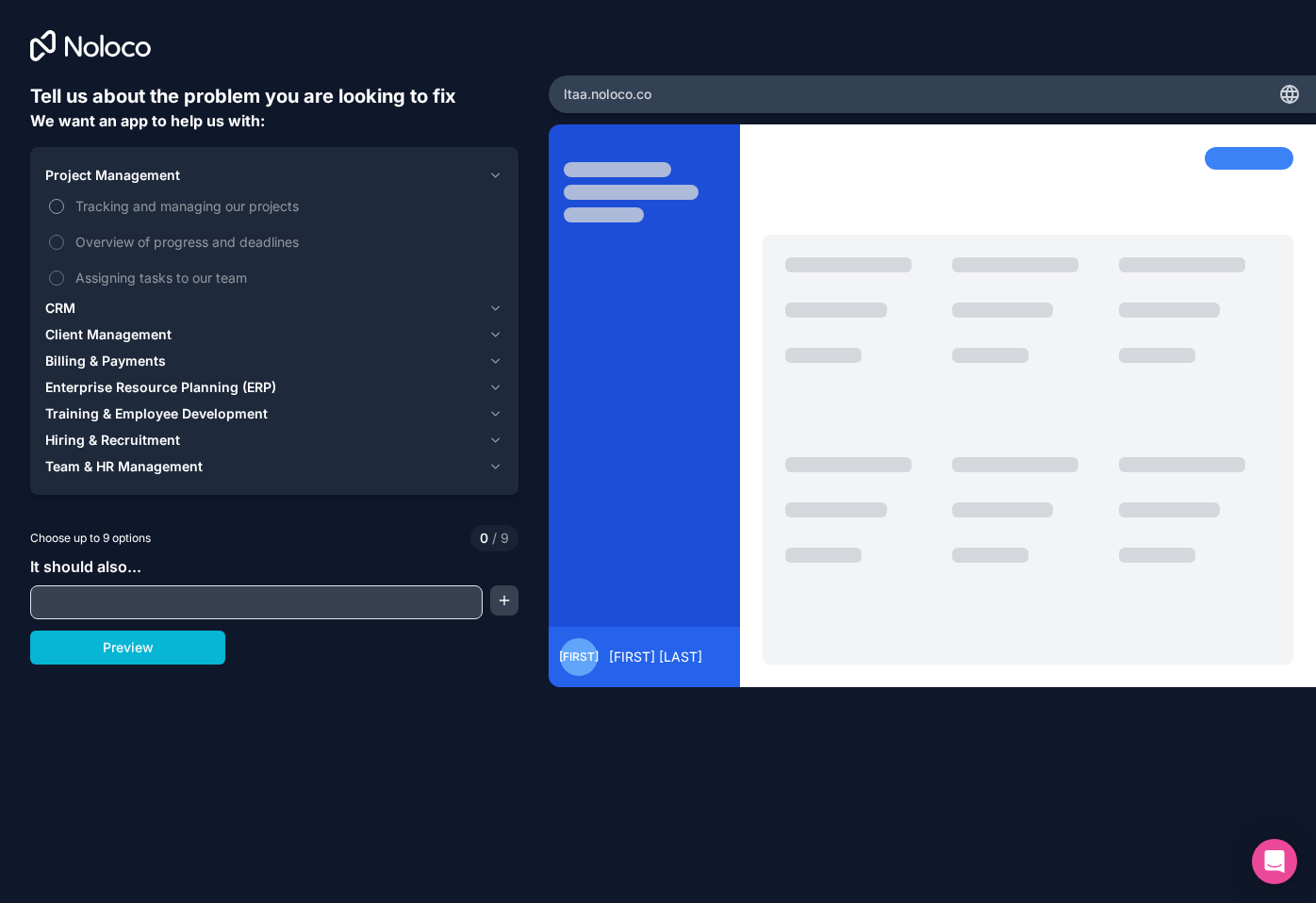 click on "Tracking and managing our projects" at bounding box center (57, 206) 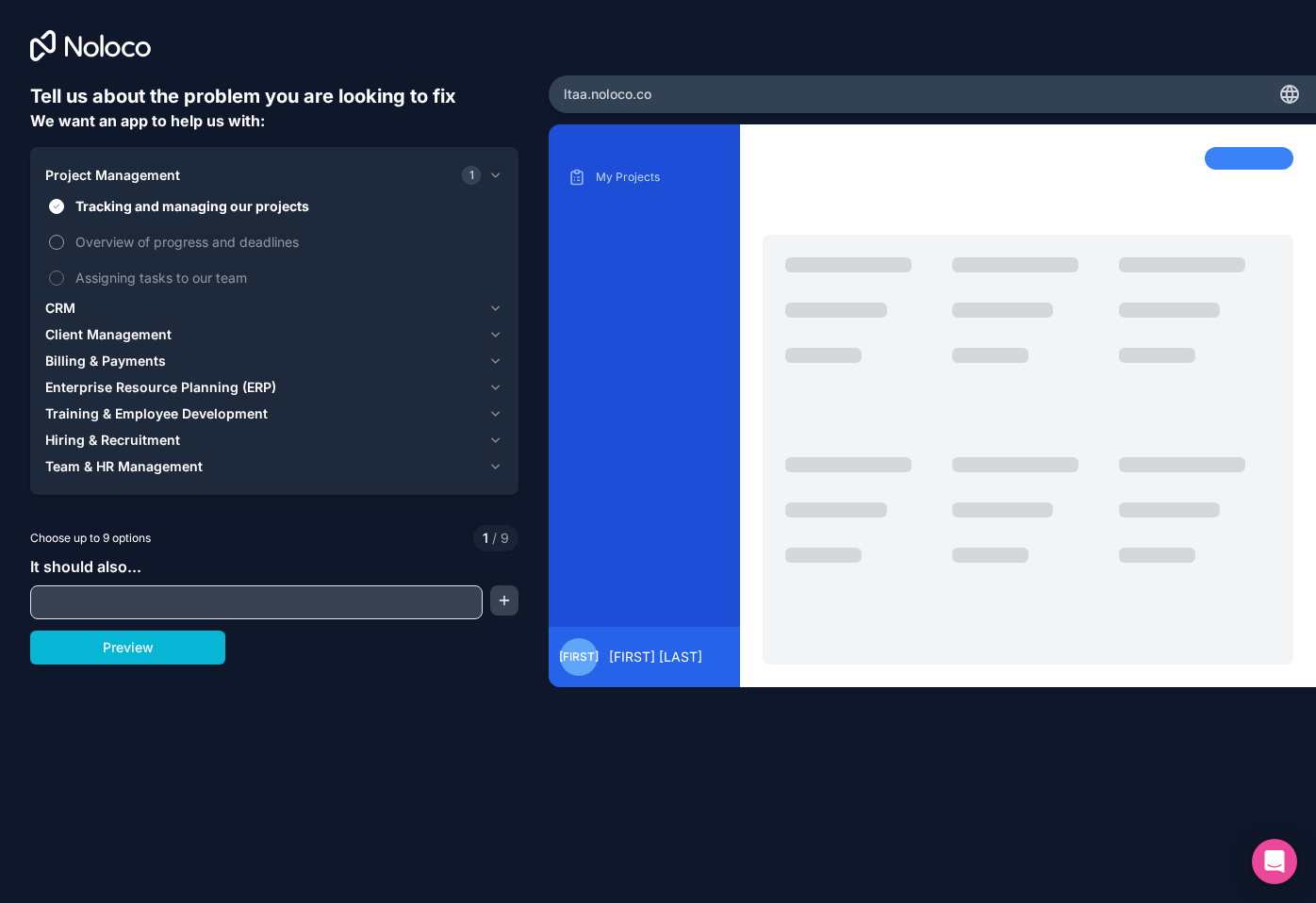 click on "Overview of progress and deadlines" at bounding box center [57, 242] 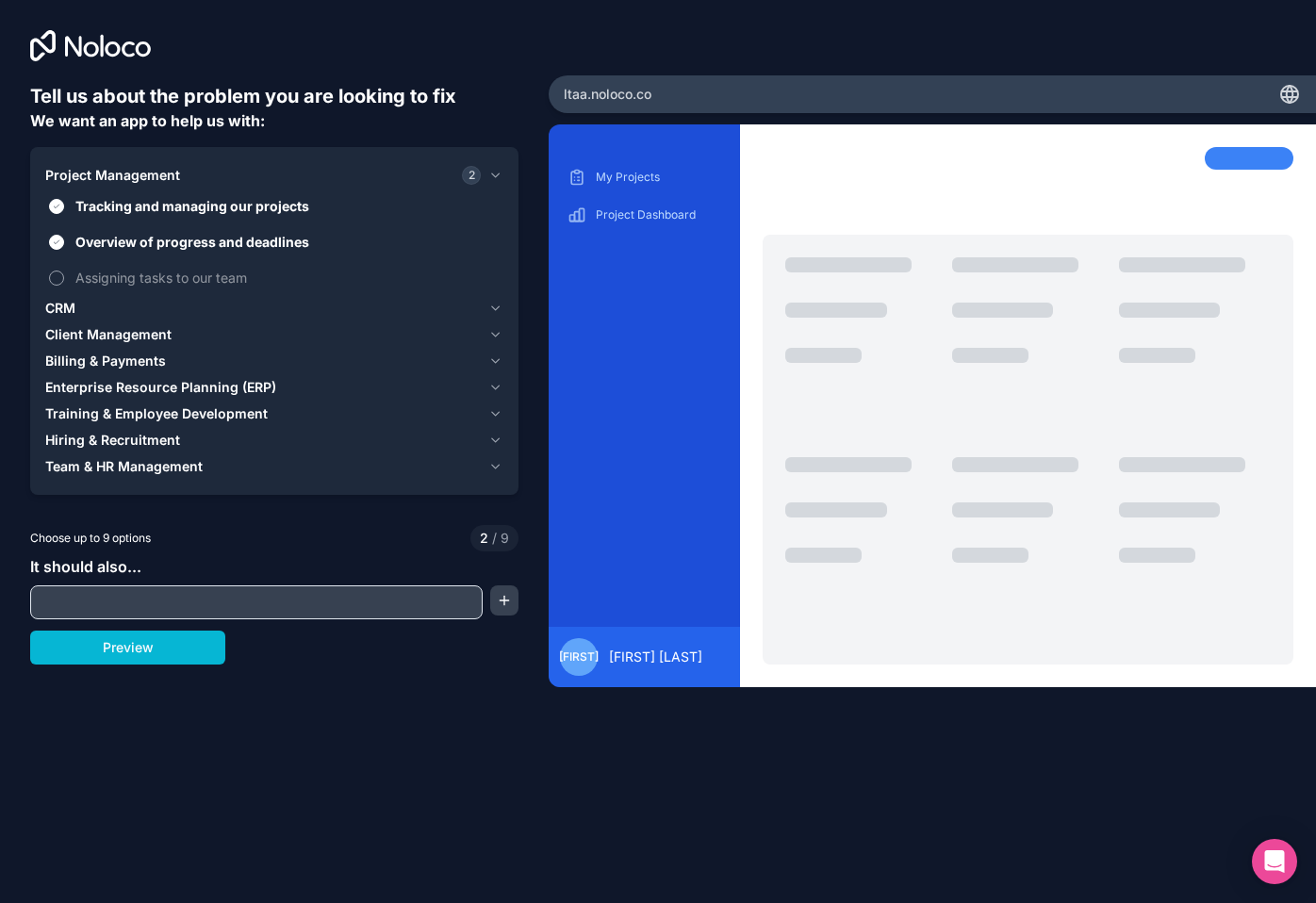 click on "Assigning tasks to our team" at bounding box center (57, 278) 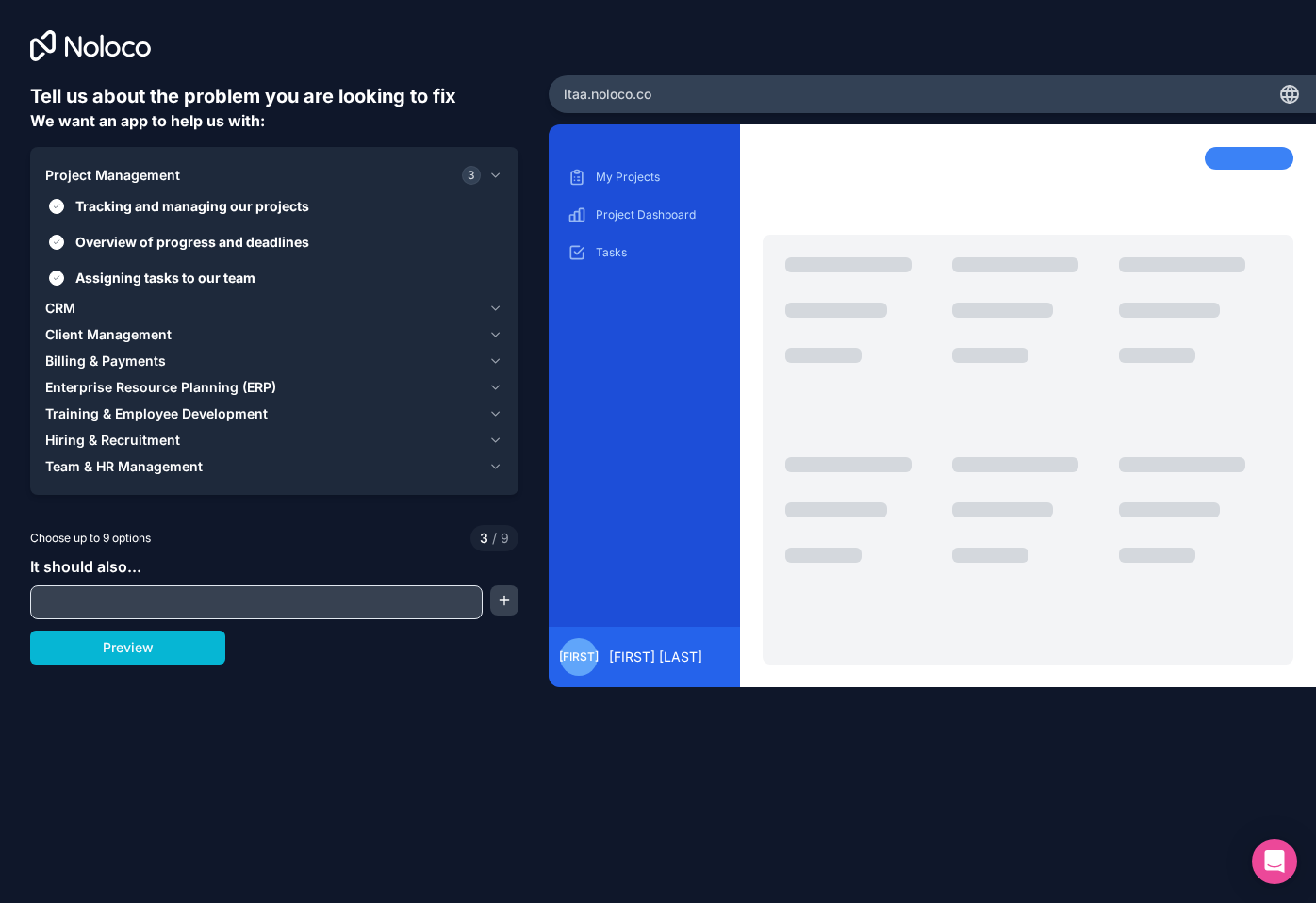 click on "CRM" at bounding box center (60, 308) 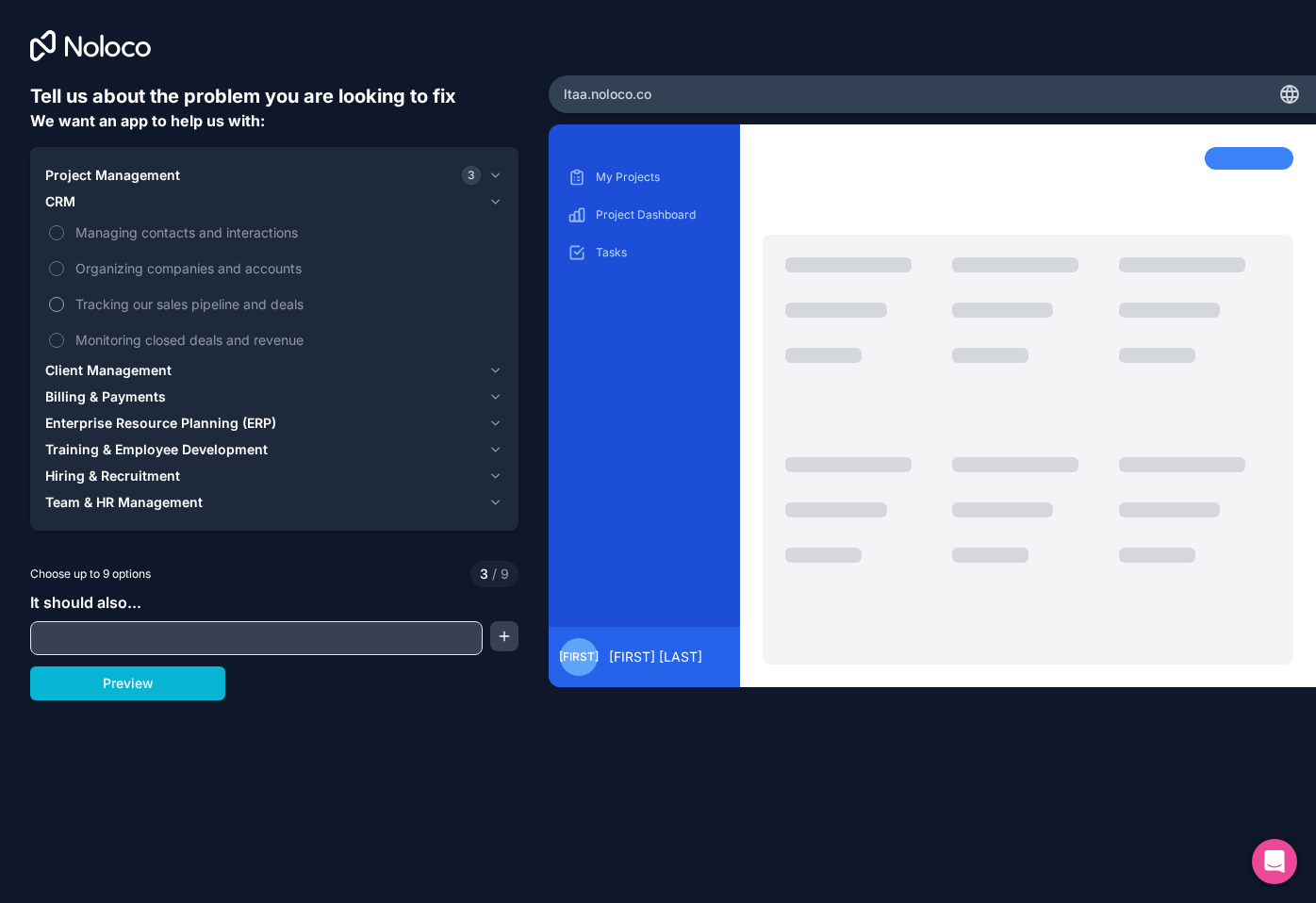 click on "Tracking our sales pipeline and deals" at bounding box center (288, 304) 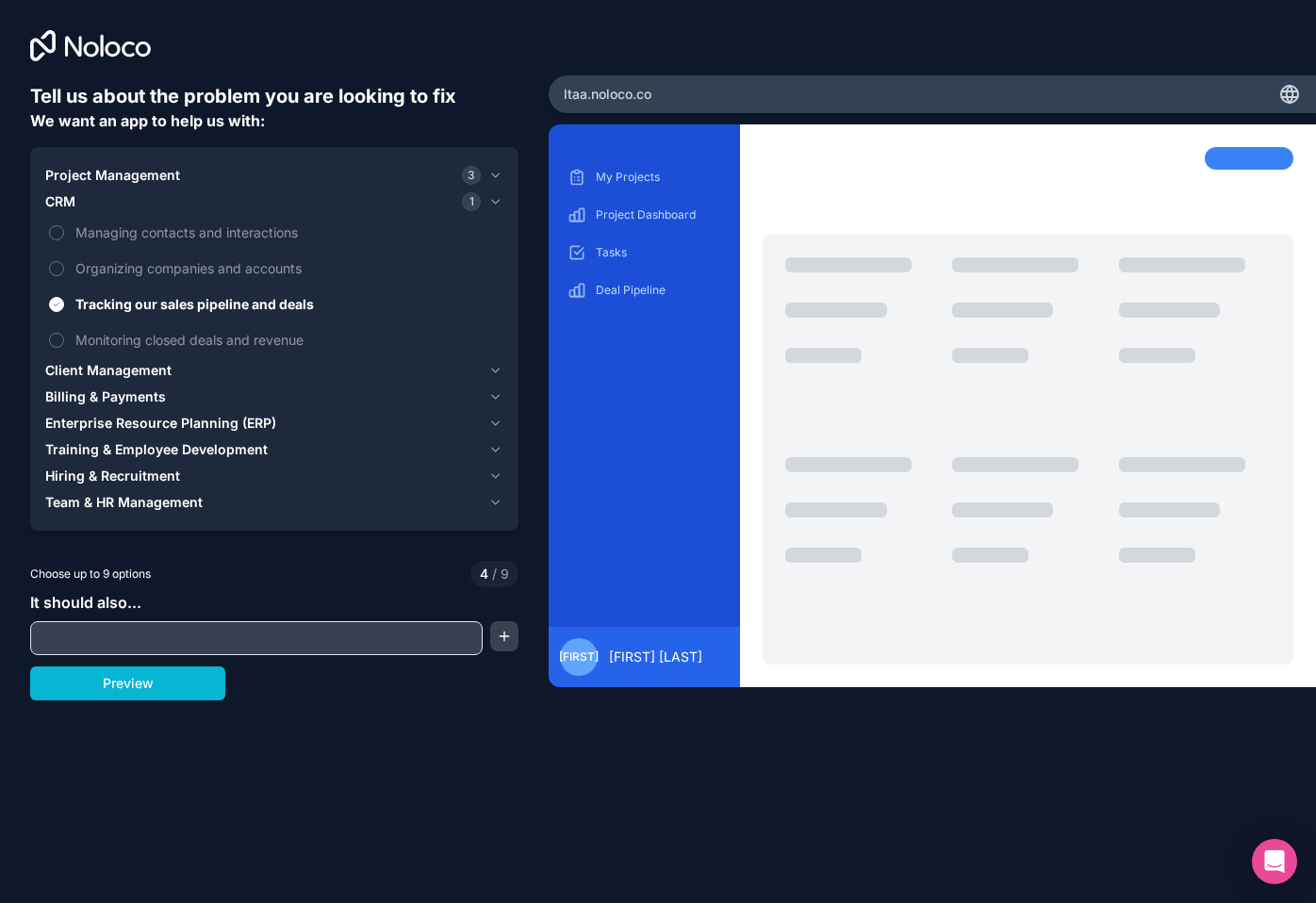 click on "Client Management" at bounding box center [108, 370] 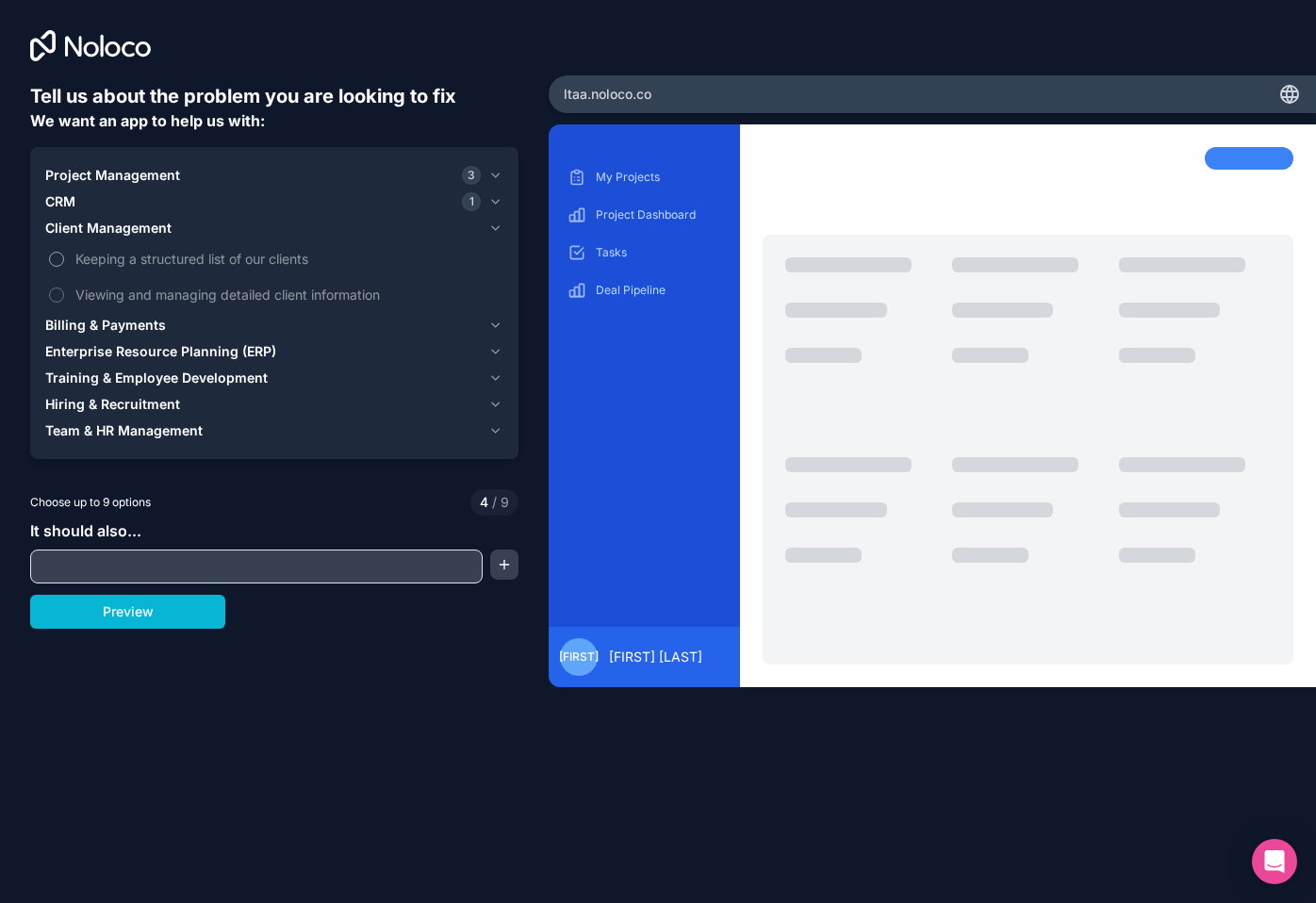 click on "Keeping a structured list of our clients" at bounding box center [57, 259] 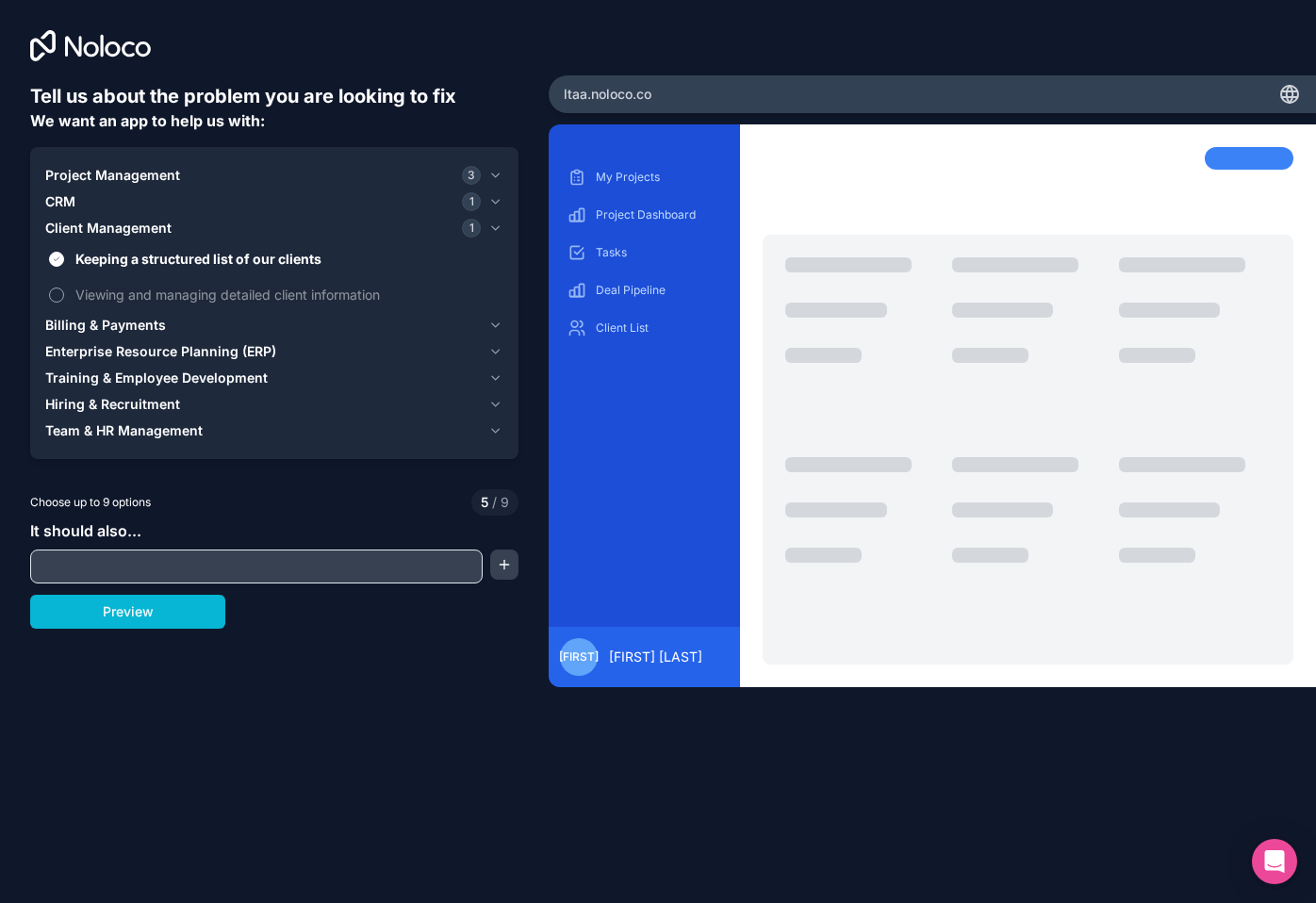 click on "Viewing and managing detailed client information" at bounding box center [57, 295] 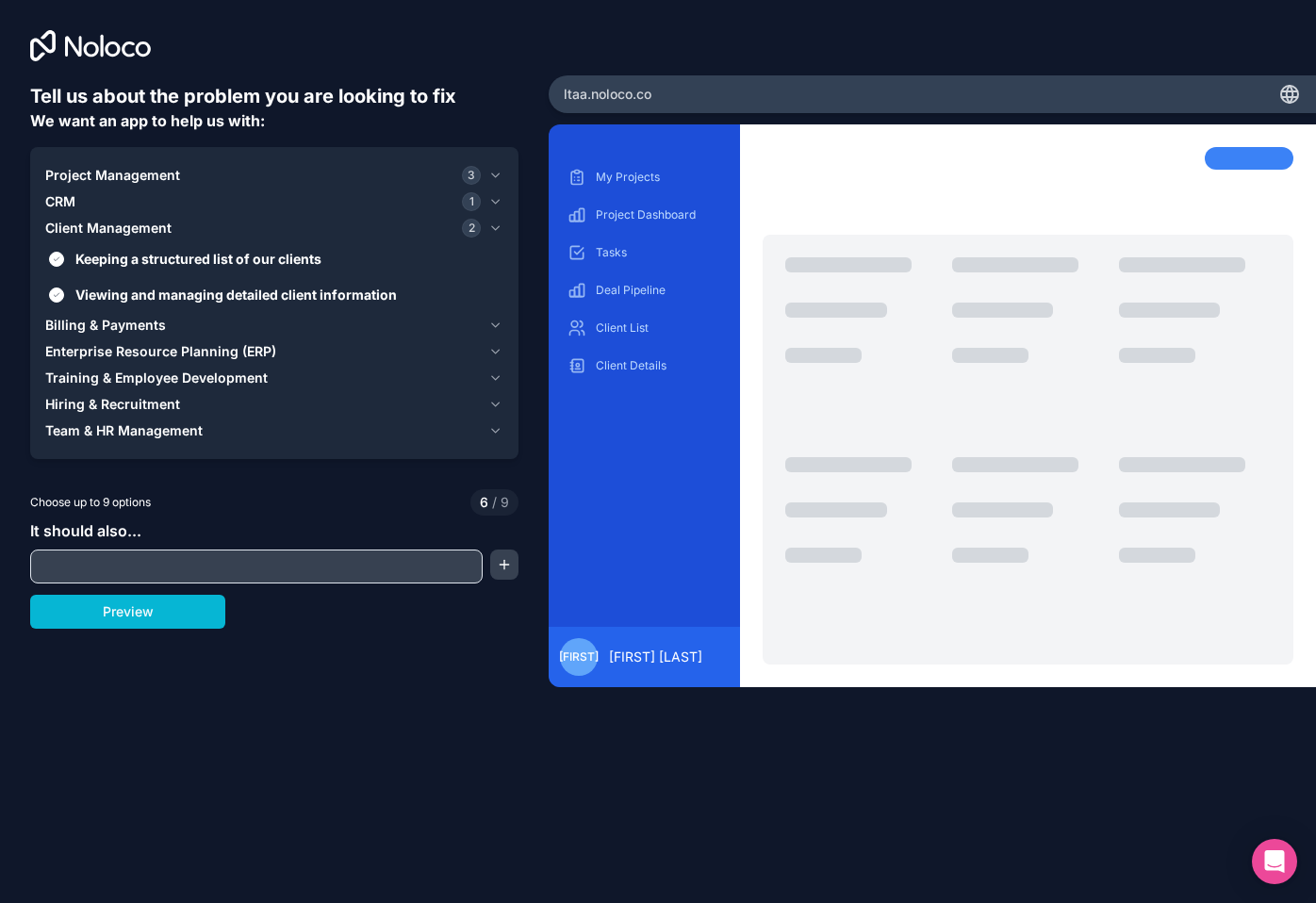 click on "Billing & Payments" at bounding box center (106, 325) 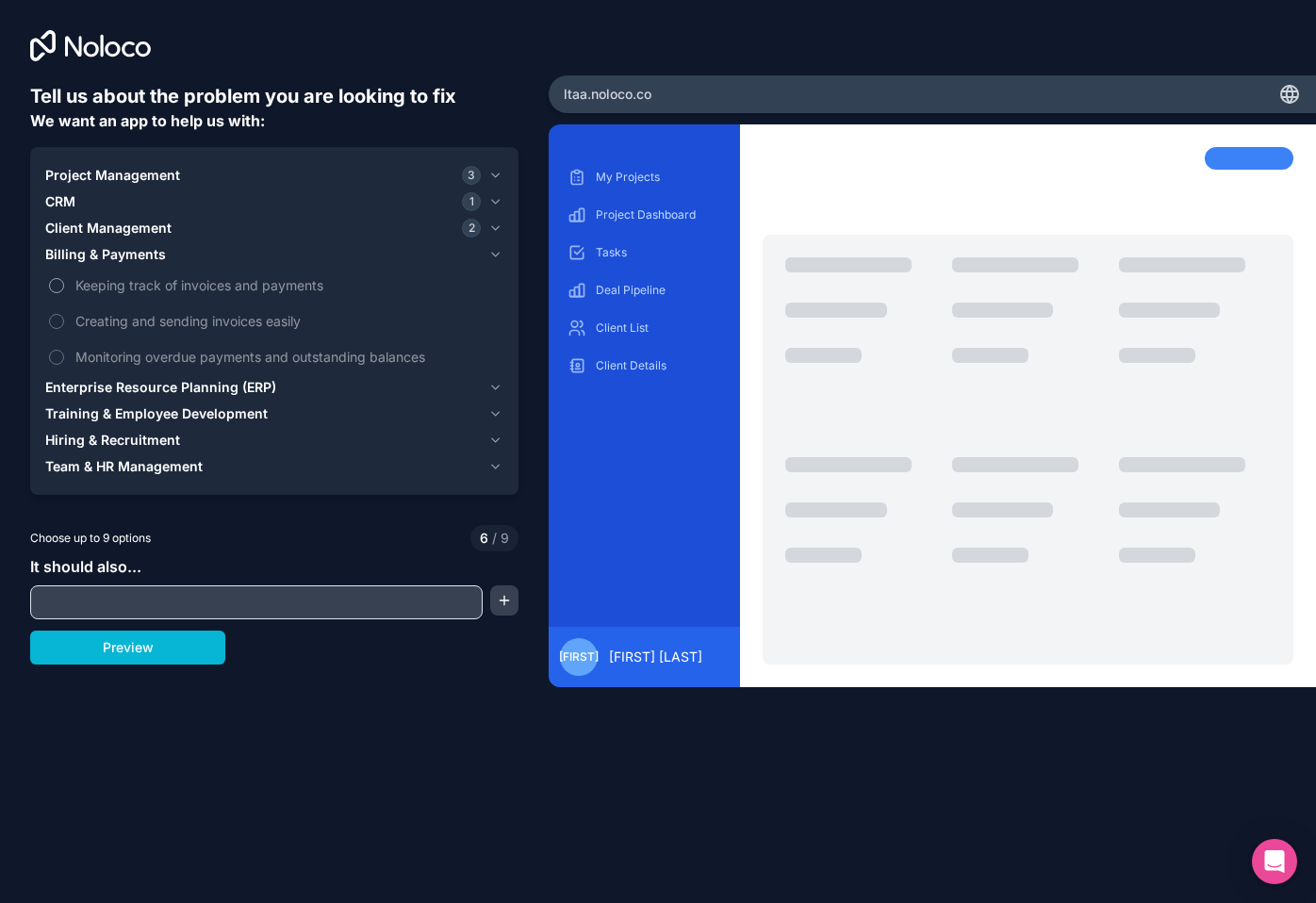 click on "Keeping track of invoices and payments" at bounding box center (288, 285) 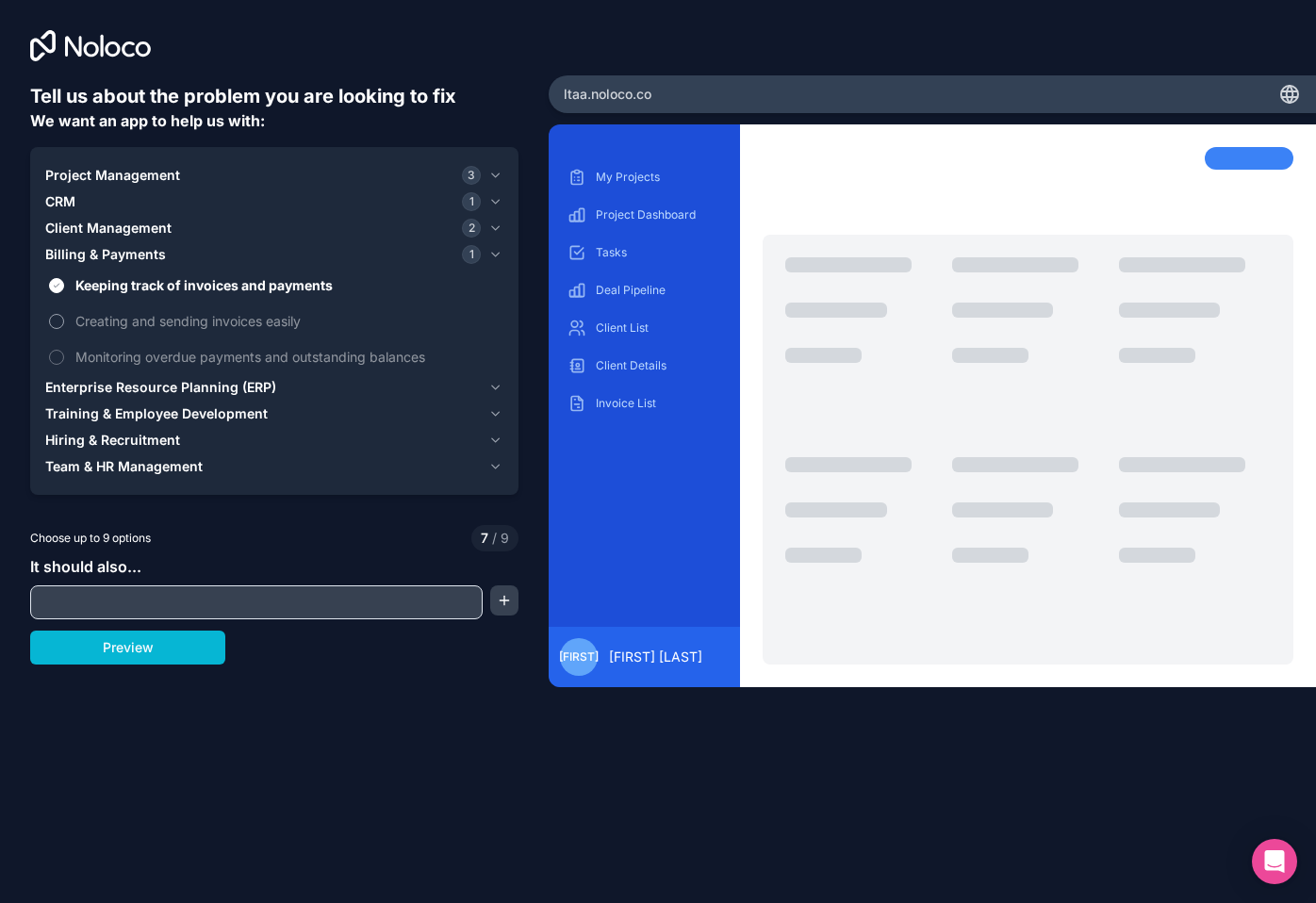click on "Creating and sending invoices easily" at bounding box center (288, 320) 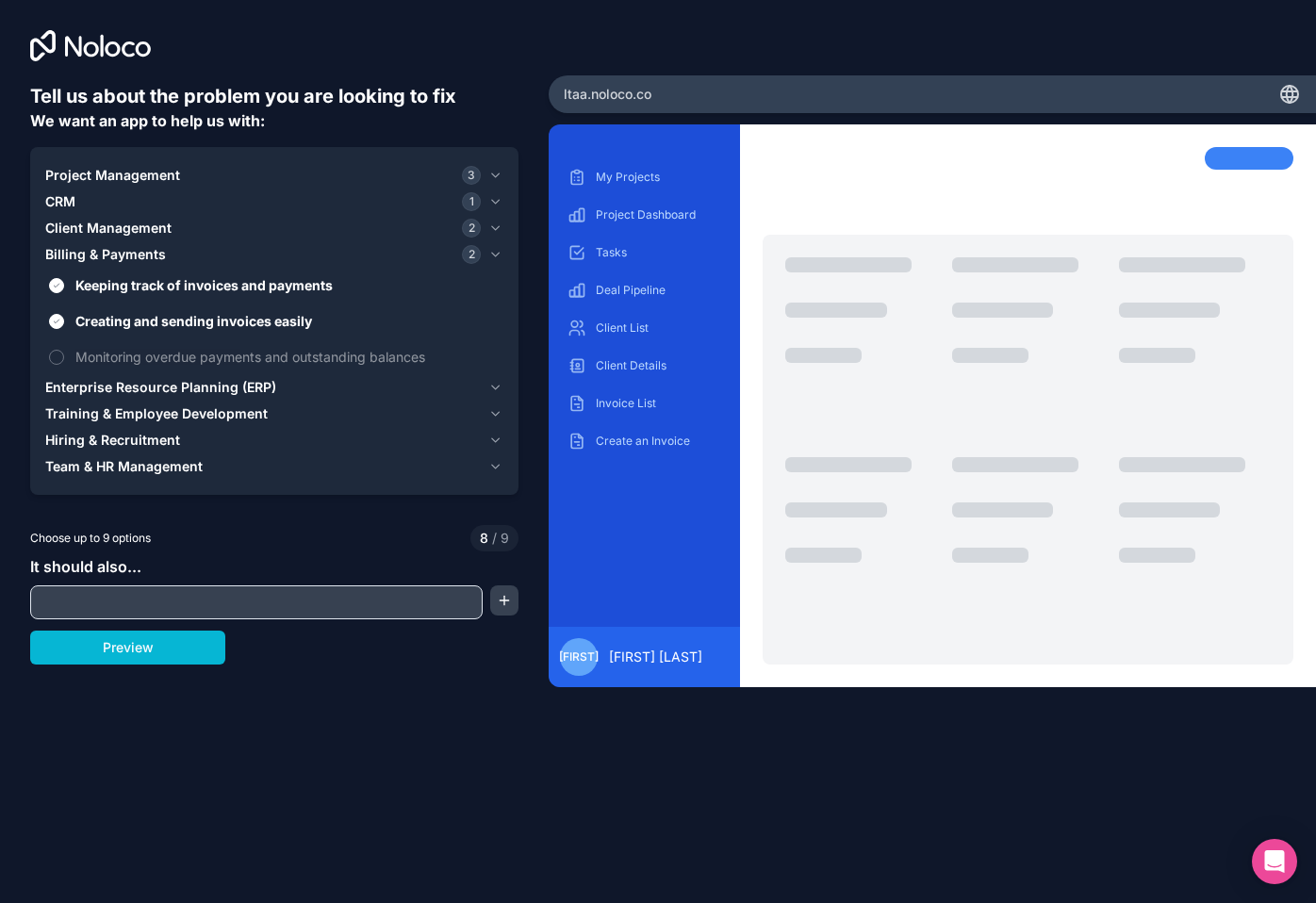 click on "Enterprise Resource Planning (ERP)" at bounding box center [160, 387] 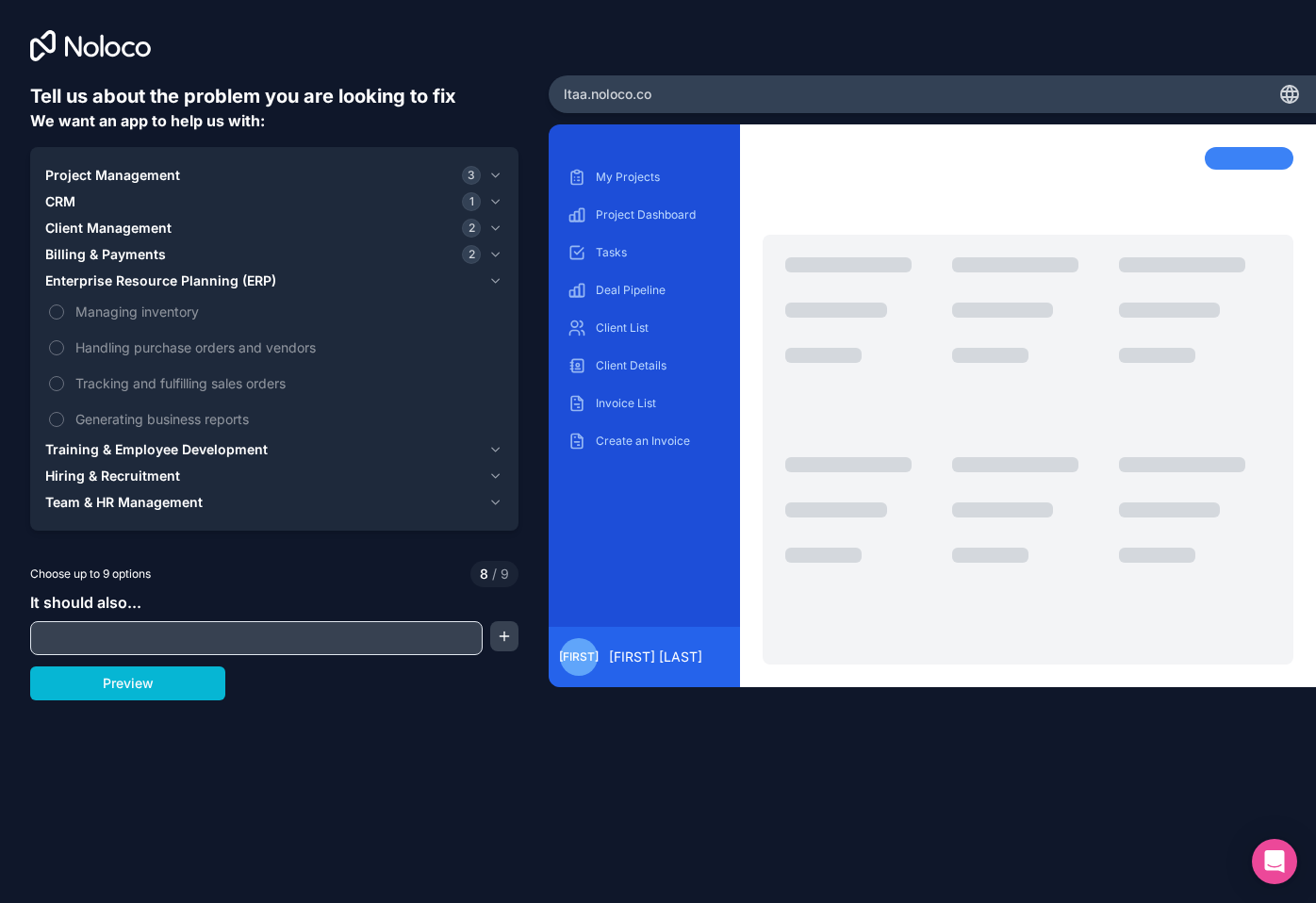 click on "Training & Employee Development" at bounding box center (156, 450) 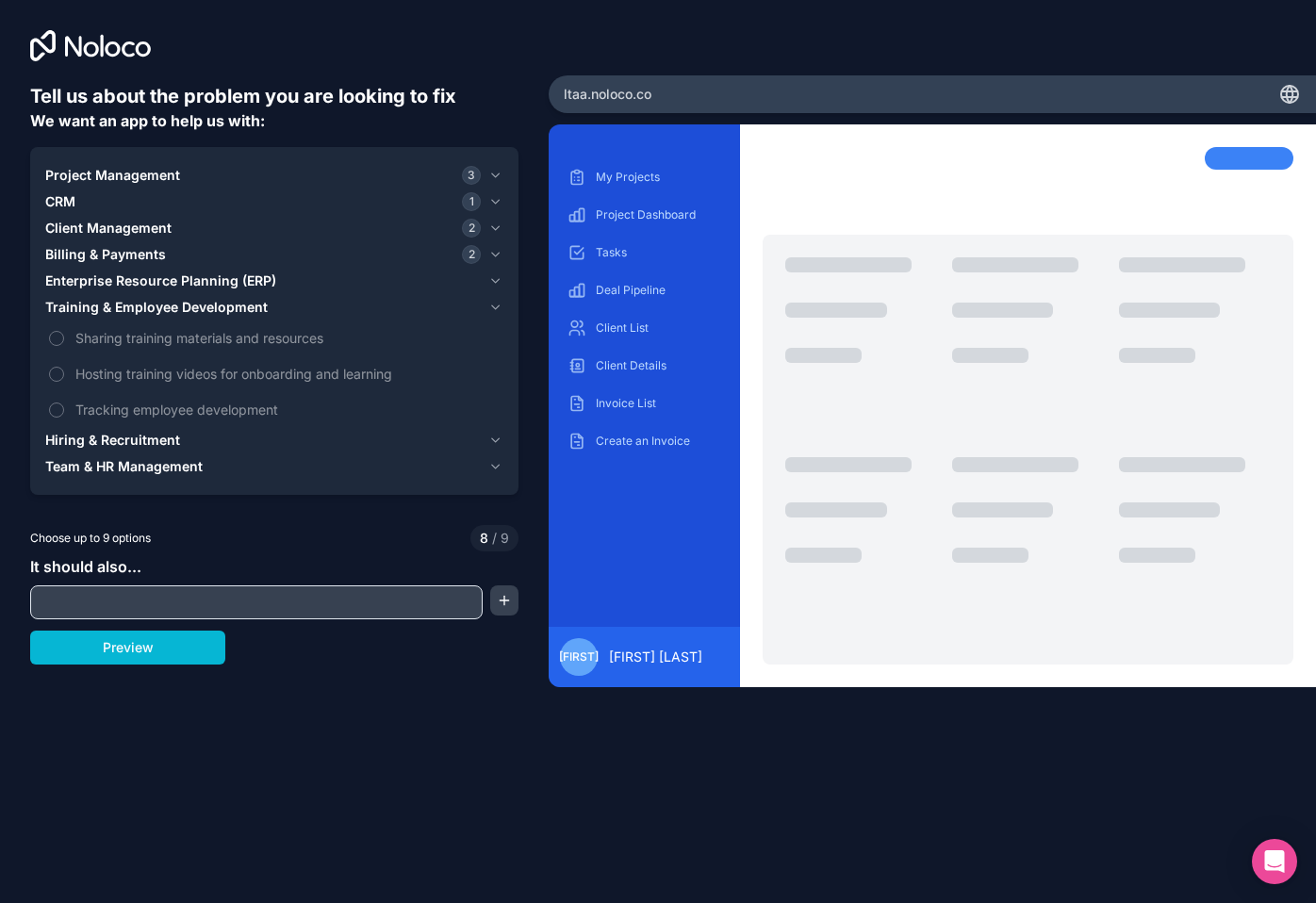 click on "Hiring & Recruitment" at bounding box center [112, 440] 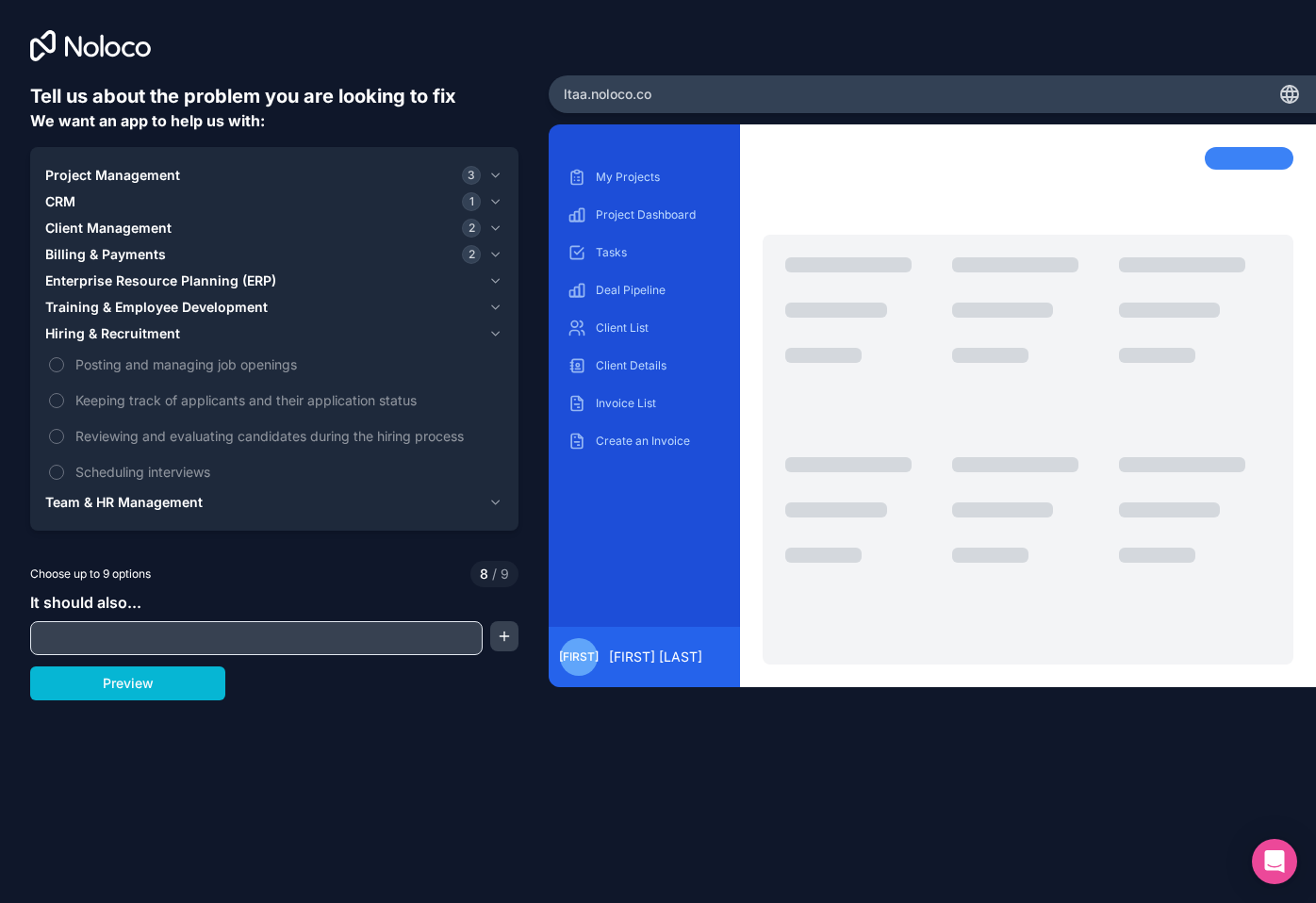 click on "Team & HR Management" at bounding box center (123, 502) 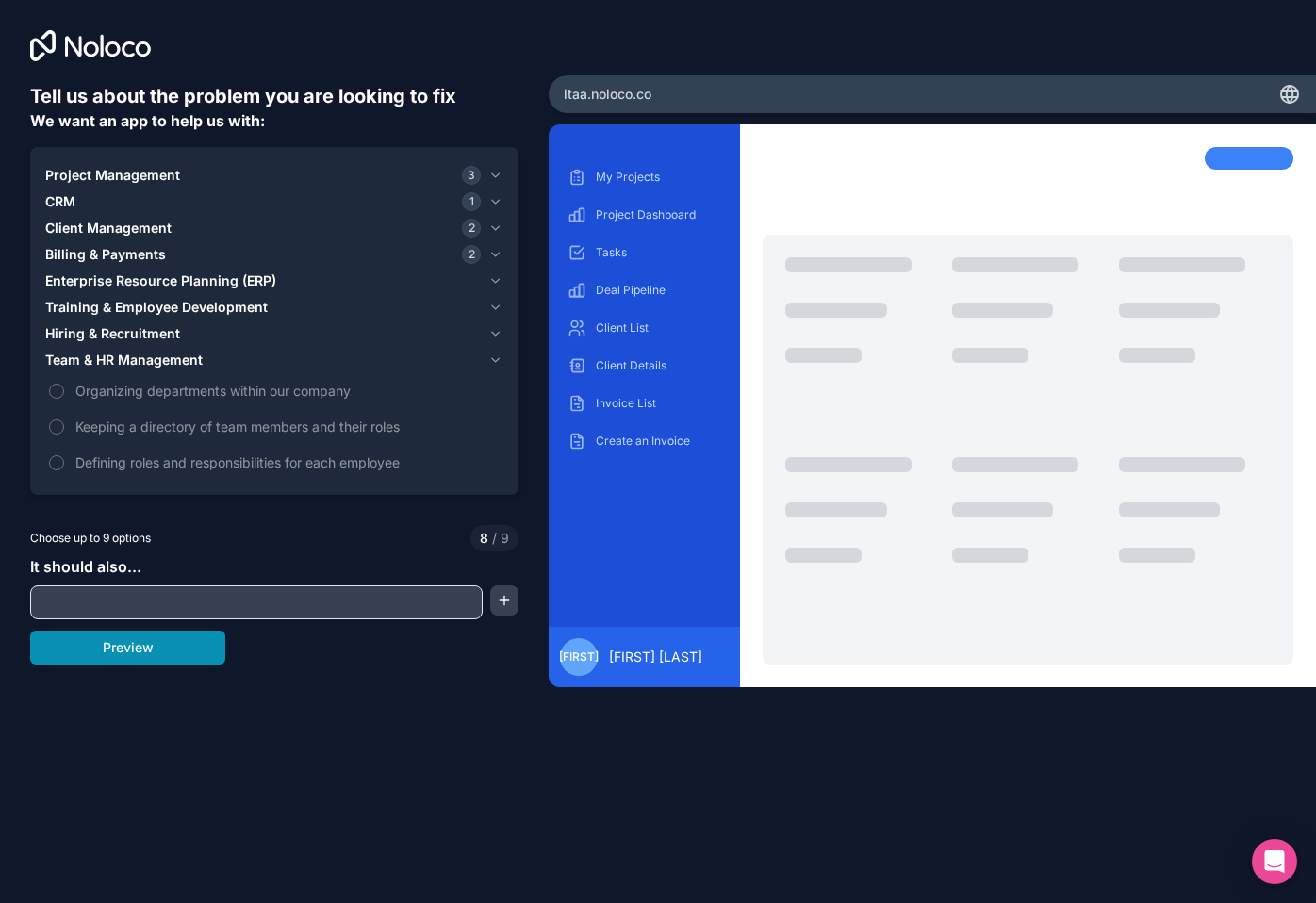click on "Preview" at bounding box center [127, 648] 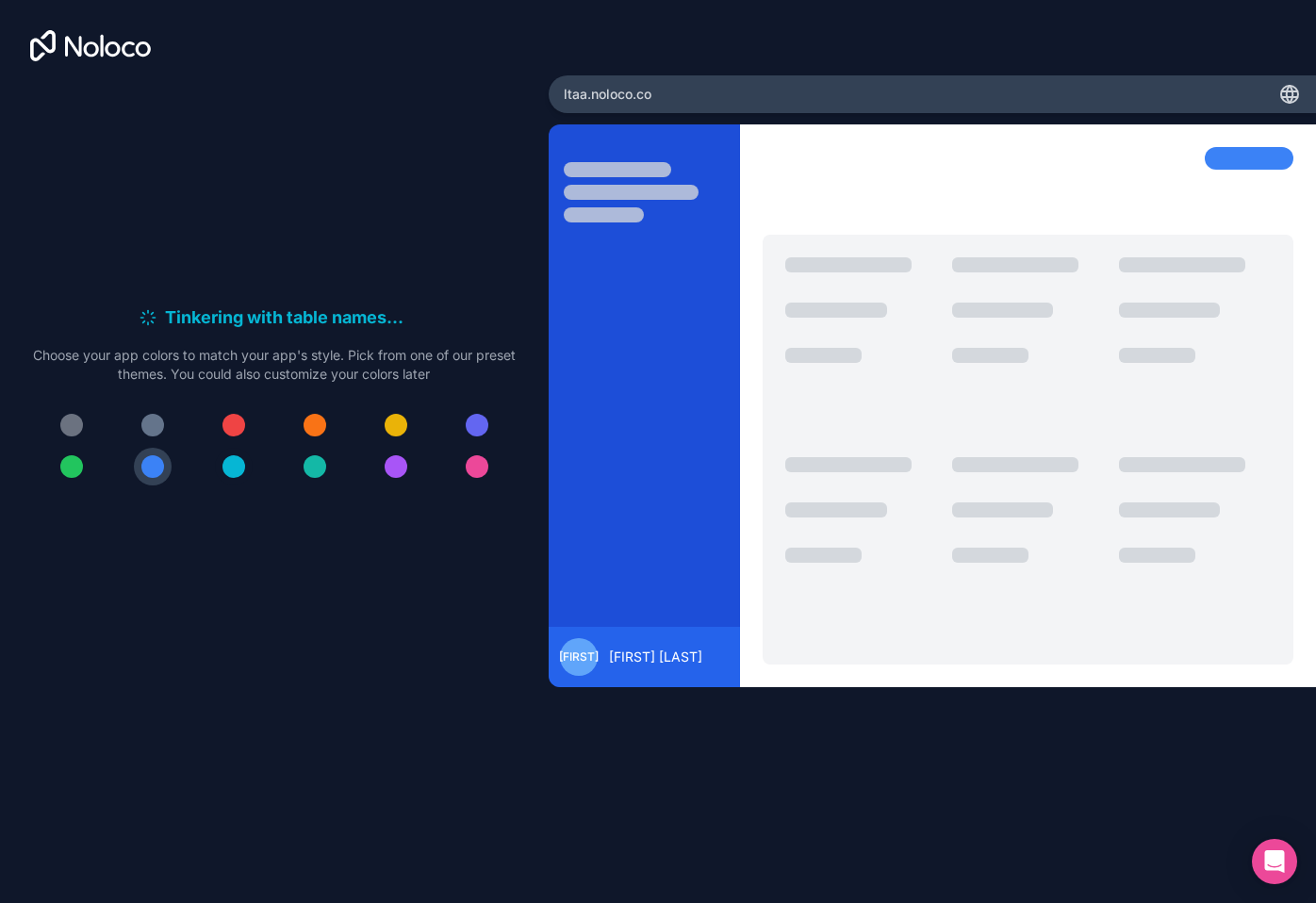 click at bounding box center (234, 467) 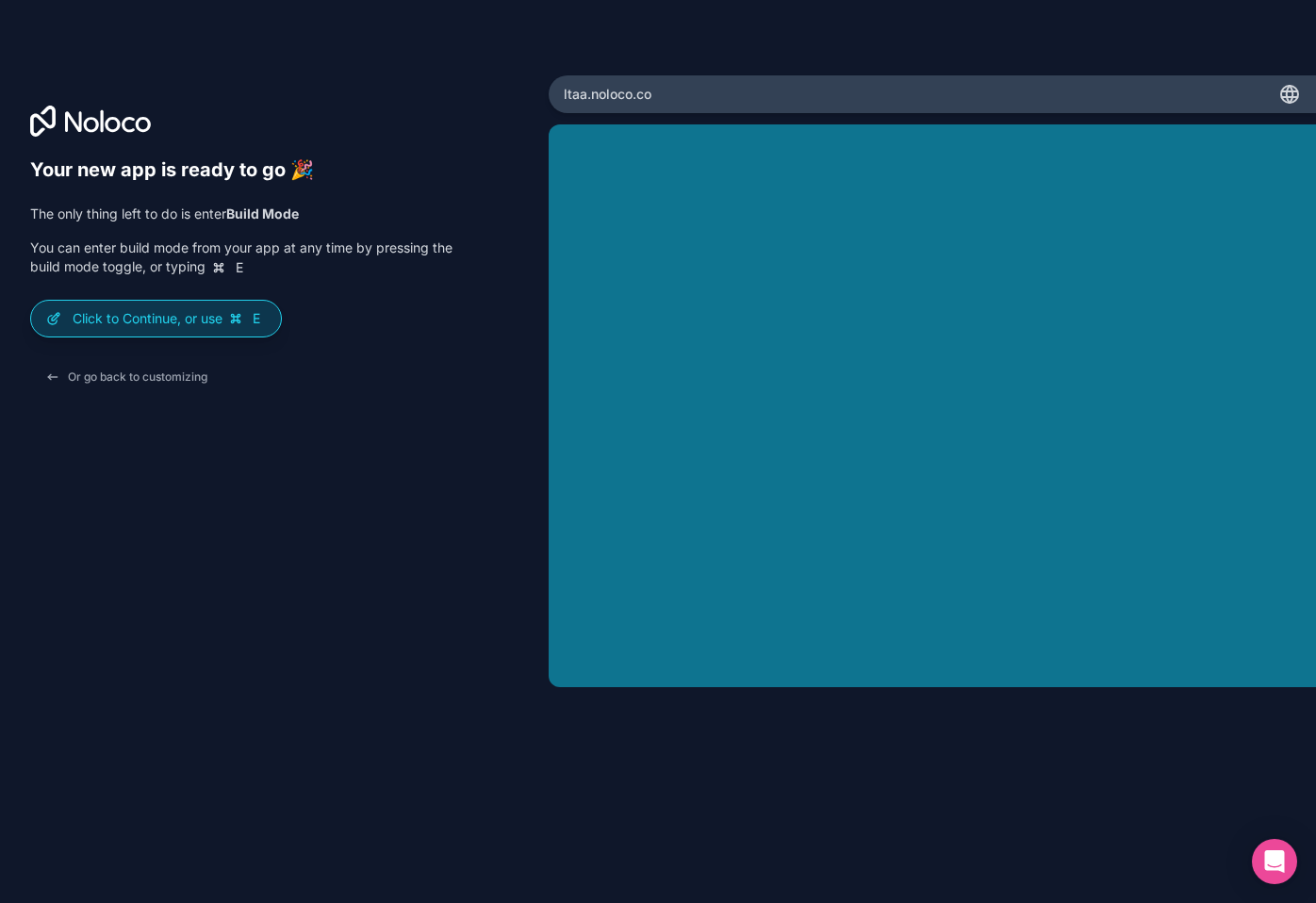 click on "Click to Continue, or use  E" at bounding box center (169, 319) 